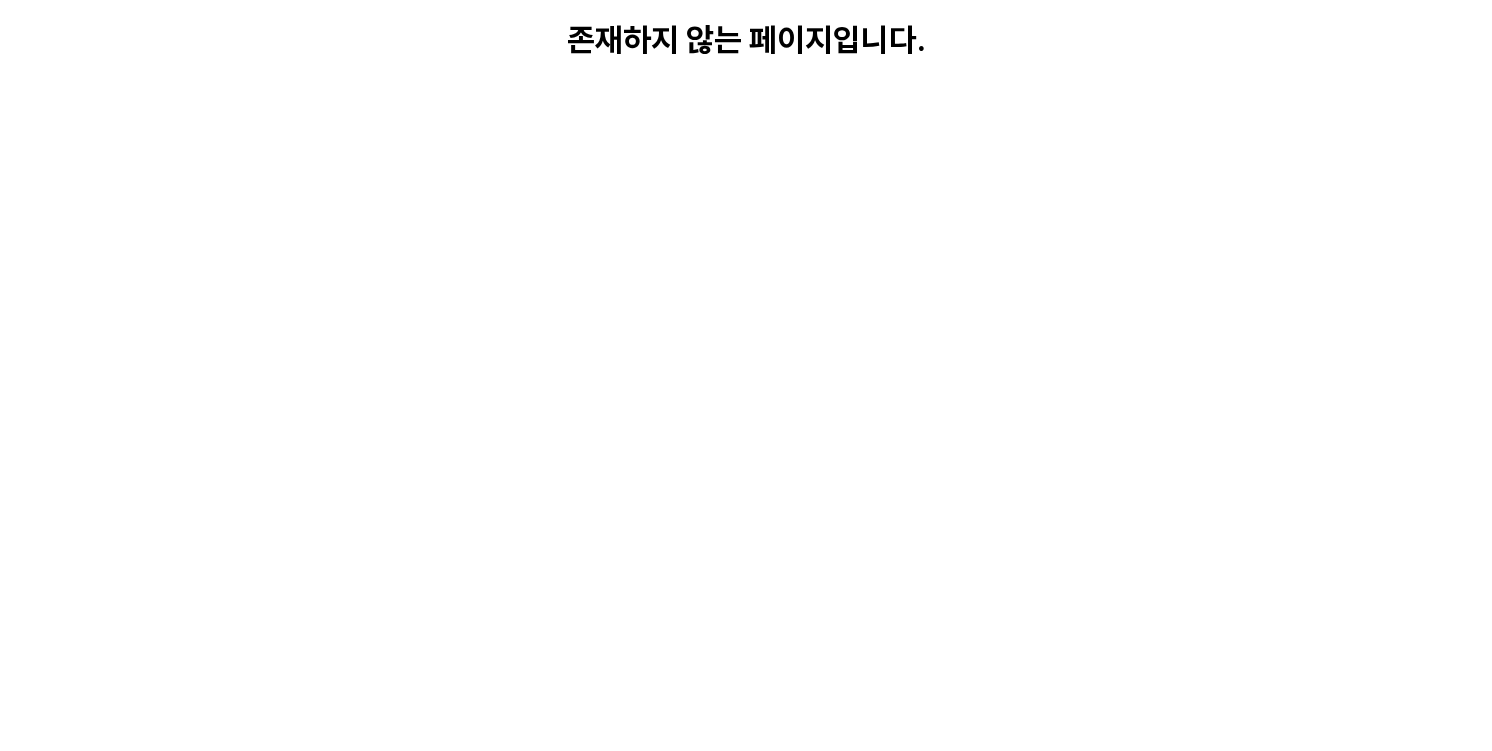 scroll, scrollTop: 0, scrollLeft: 0, axis: both 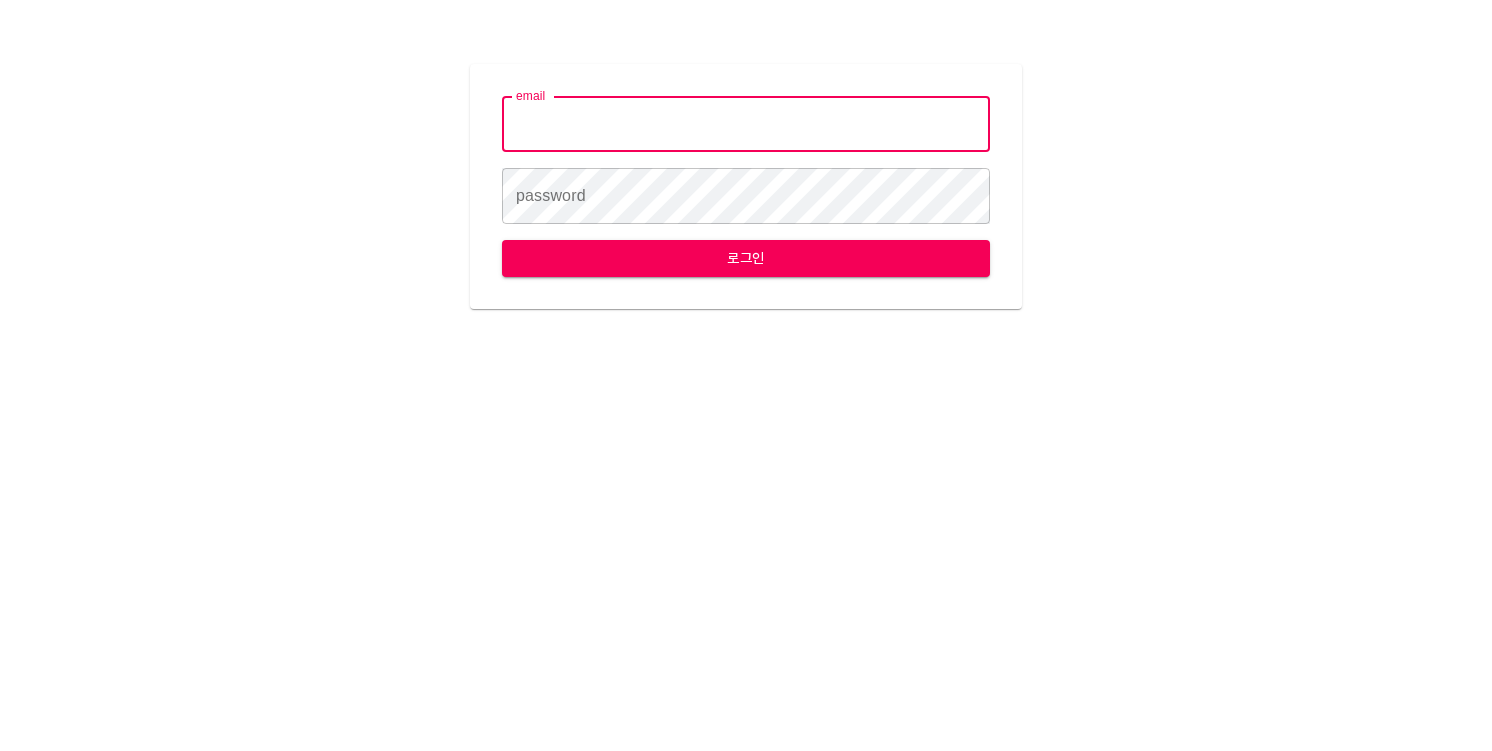 click on "email" at bounding box center (746, 124) 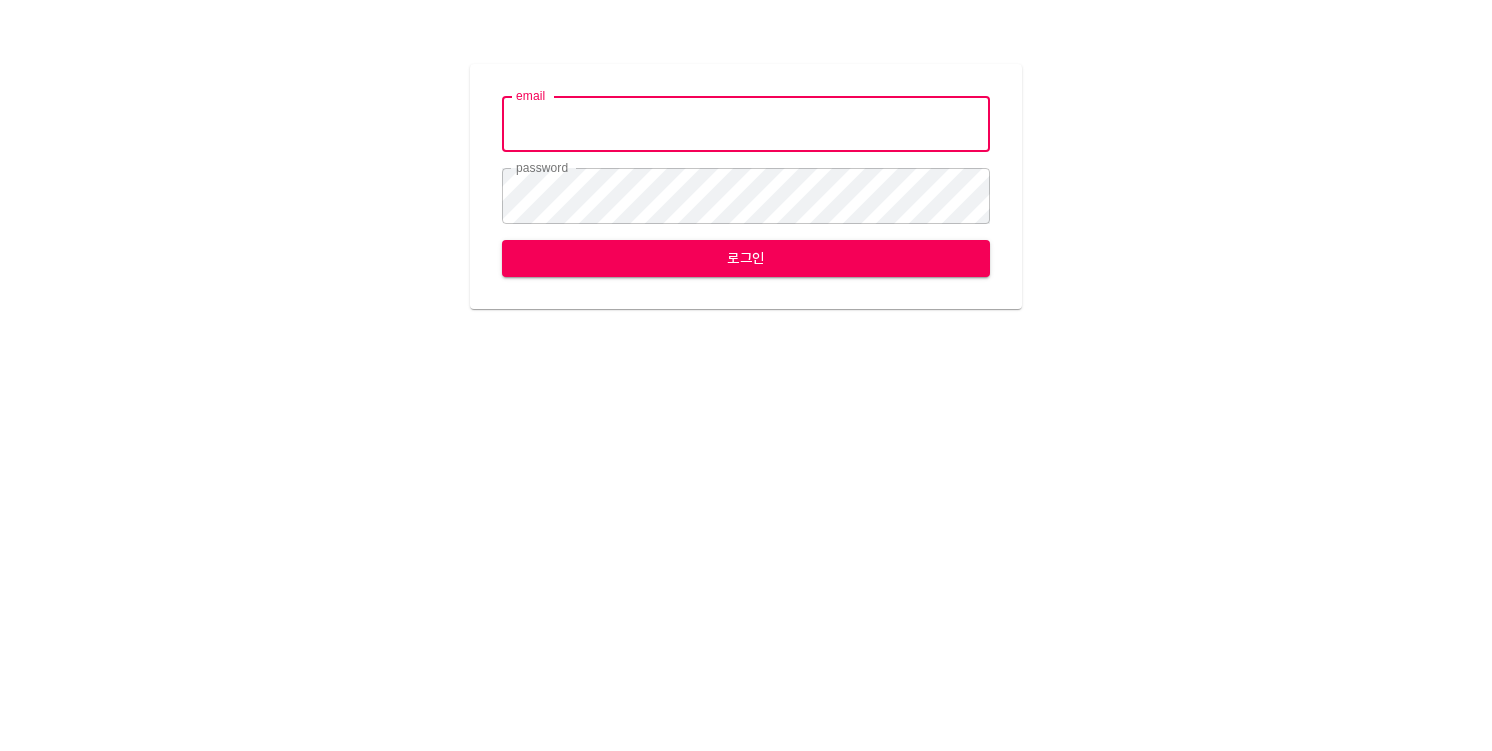 type on "kimh@ihateflyingbugs.com" 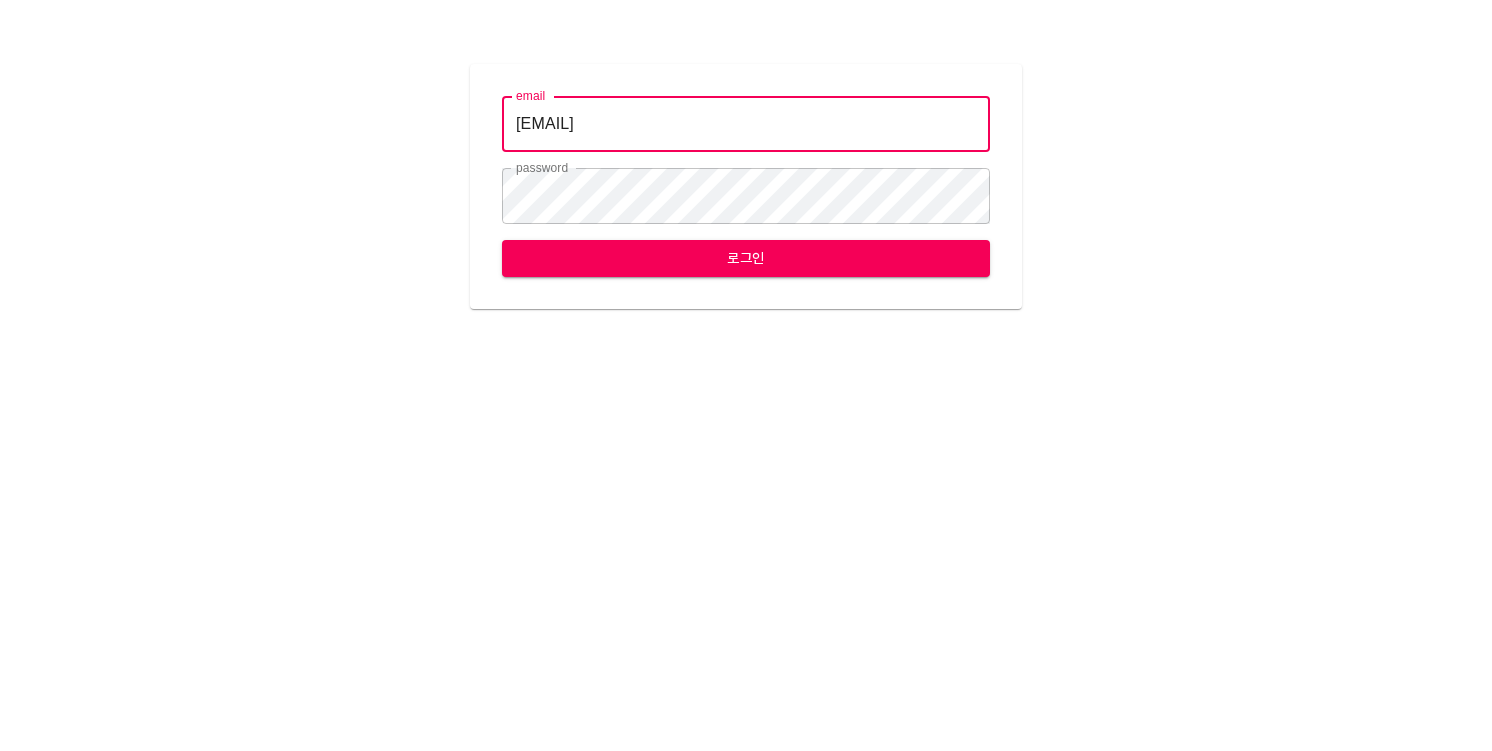 click on "로그인" at bounding box center (746, 258) 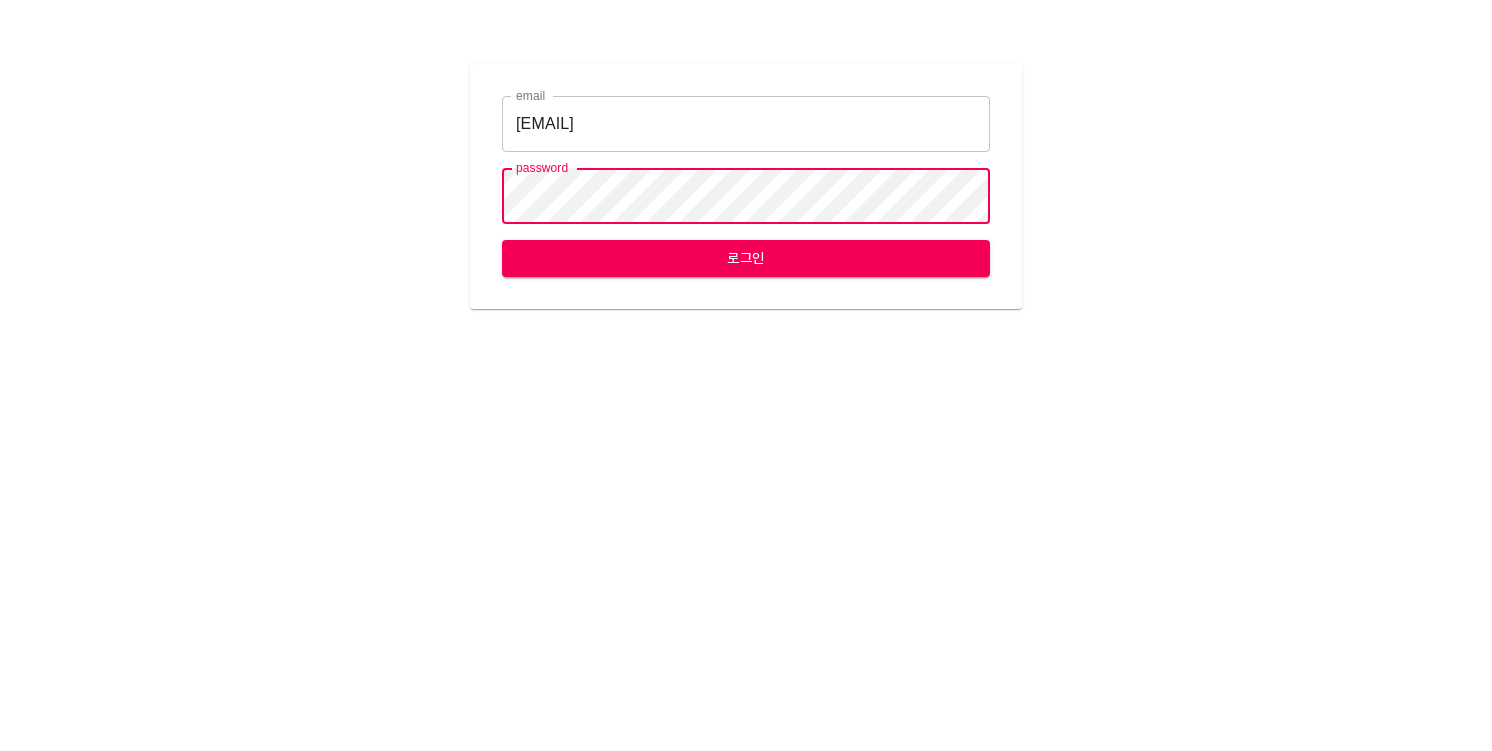 click on "로그인" at bounding box center (746, 258) 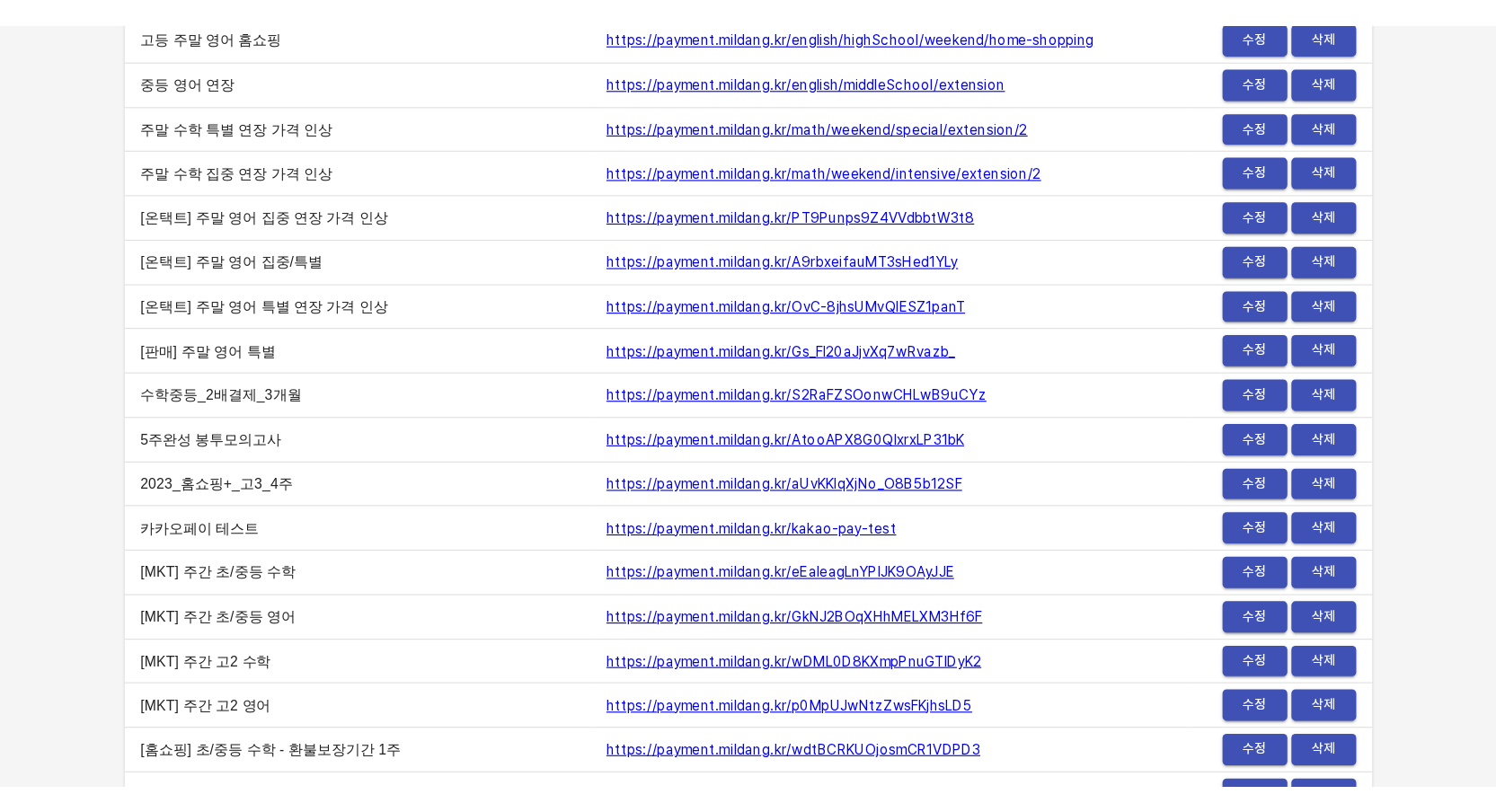 scroll, scrollTop: 0, scrollLeft: 0, axis: both 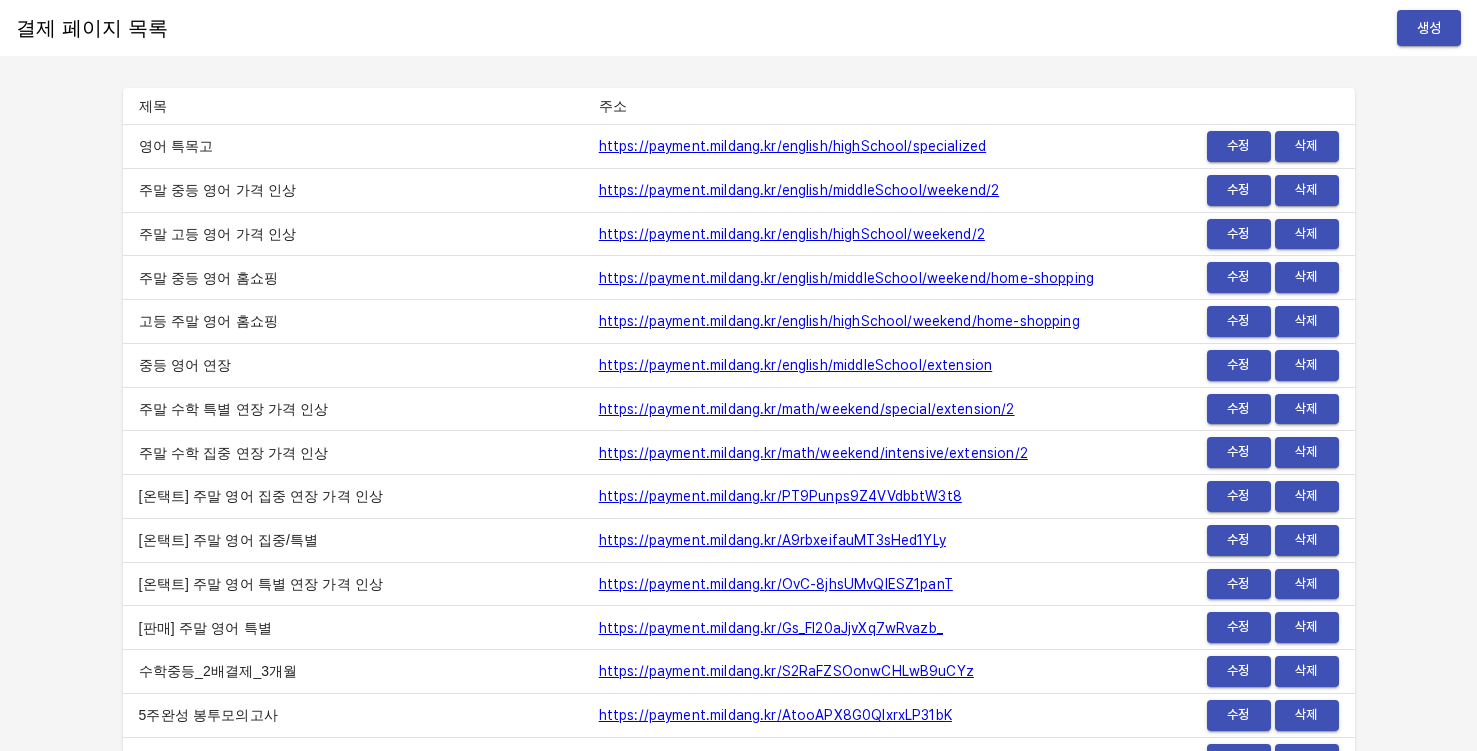 click on "수정" at bounding box center [1239, 146] 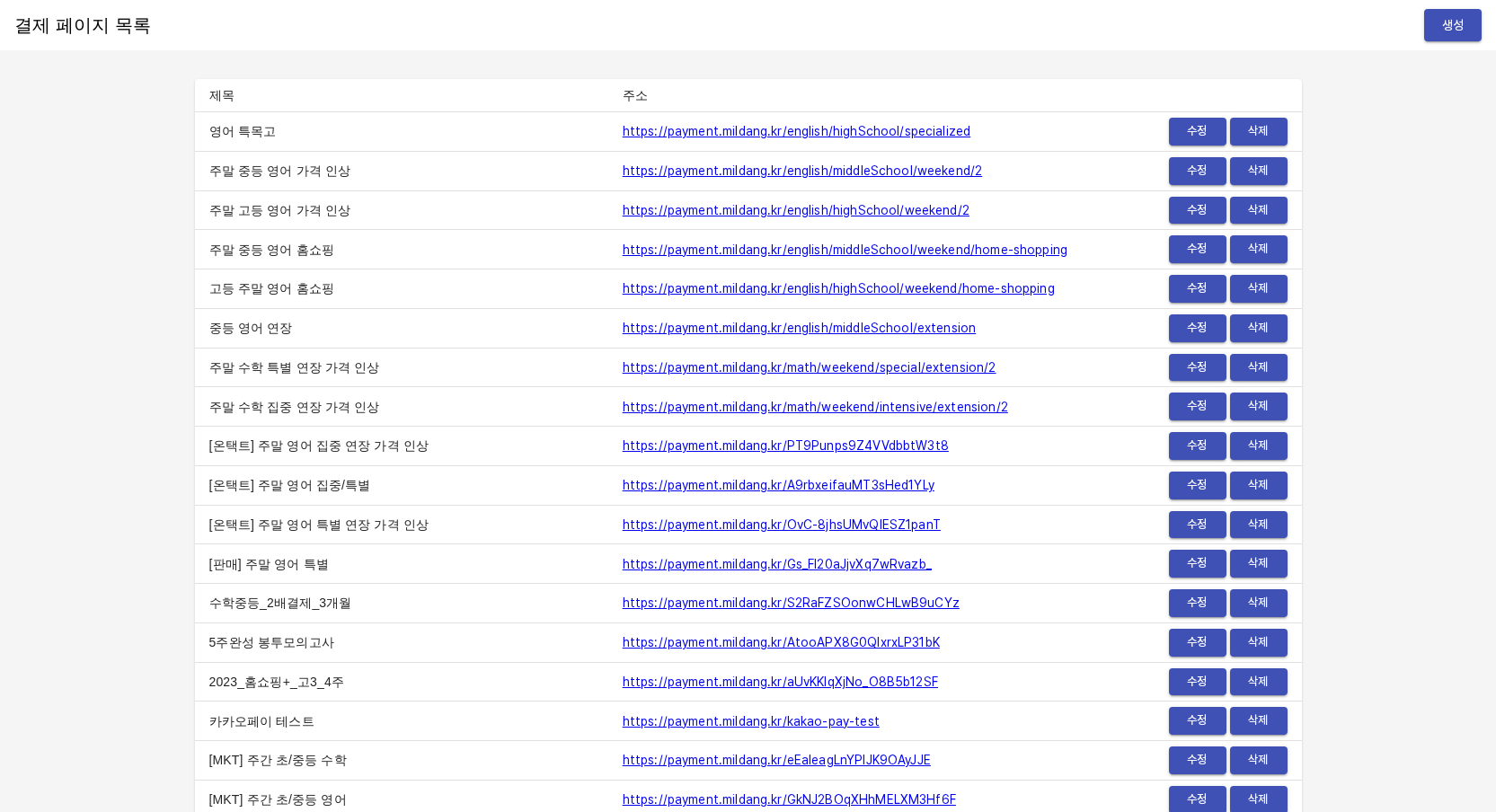 click on "https://payment.mildang.kr/S2RaFZSOonwCHLwB9uCYz" at bounding box center (791, 603) 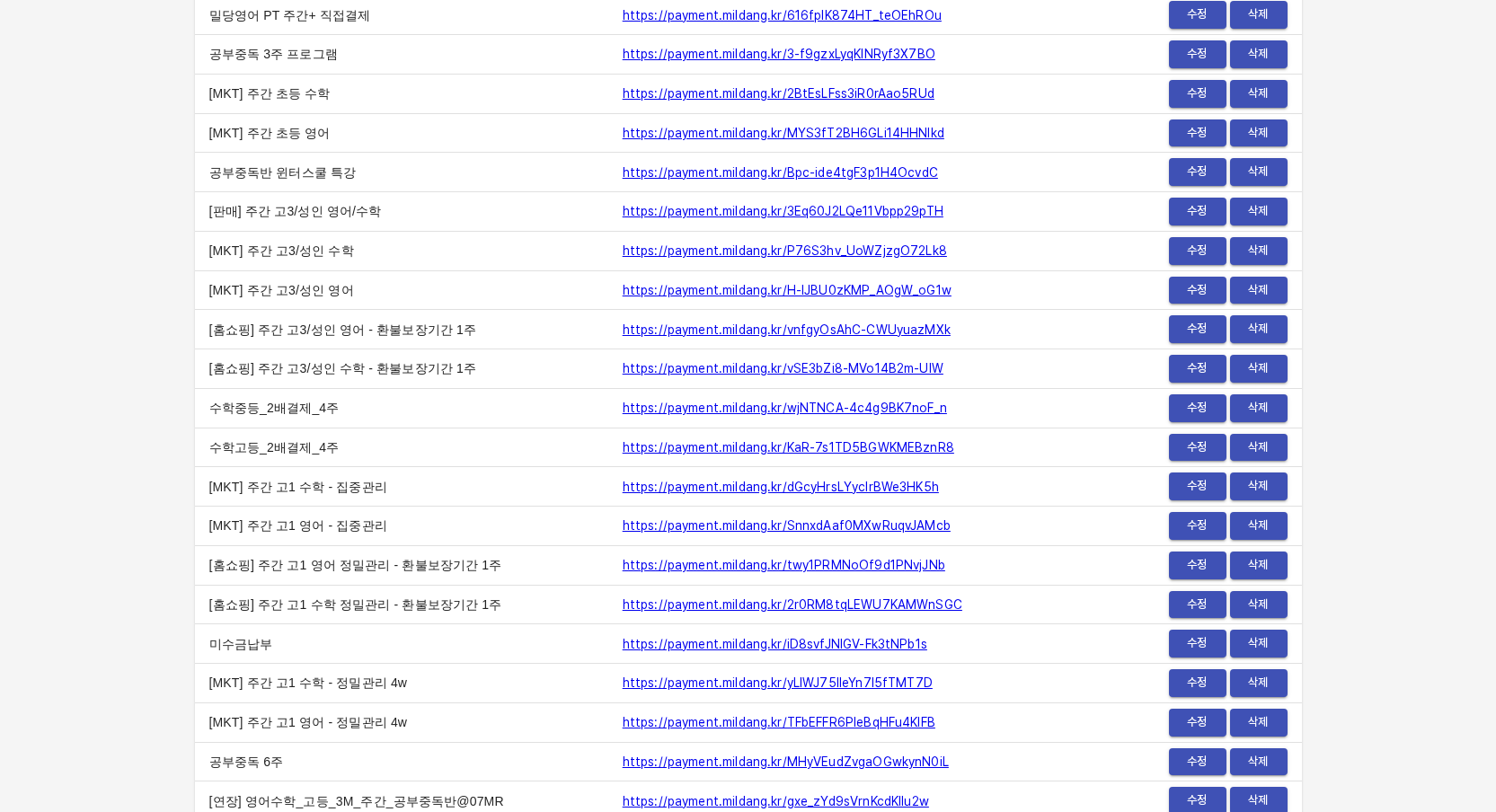 scroll, scrollTop: 1800, scrollLeft: 0, axis: vertical 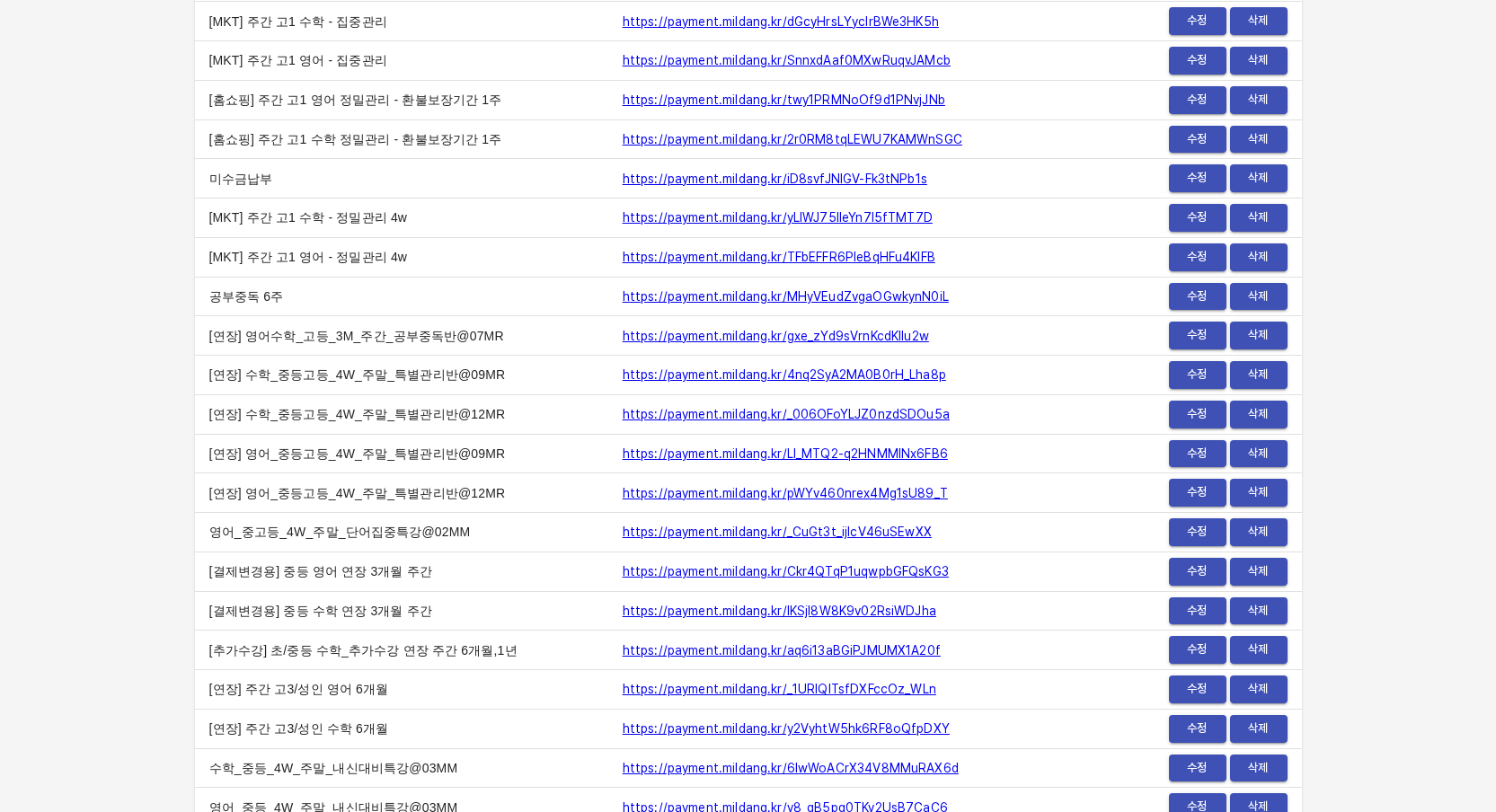 click on "https://payment.mildang.kr/TFbEFFR6PleBqHFu4KlFB" at bounding box center (779, 257) 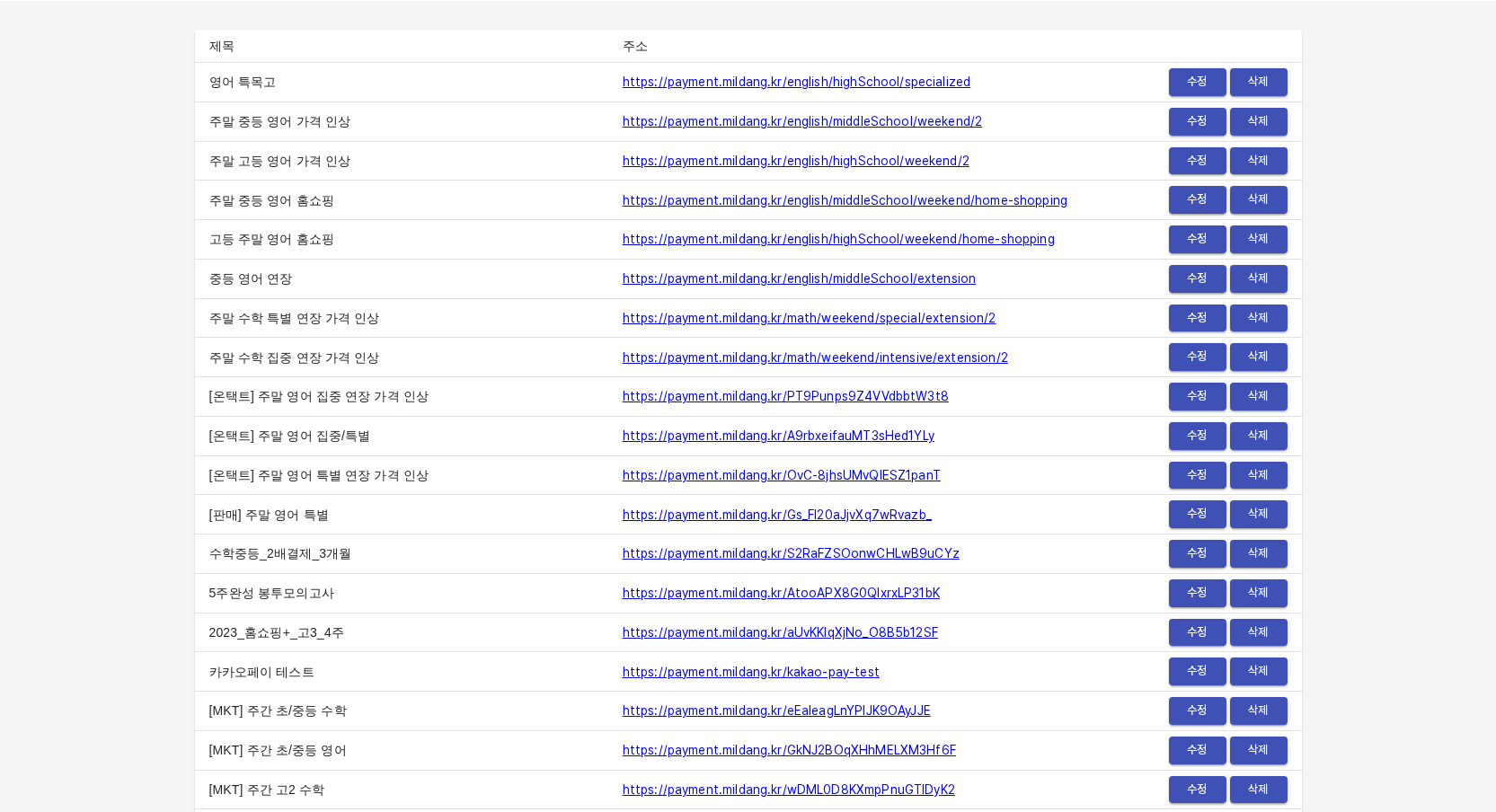 scroll, scrollTop: 0, scrollLeft: 0, axis: both 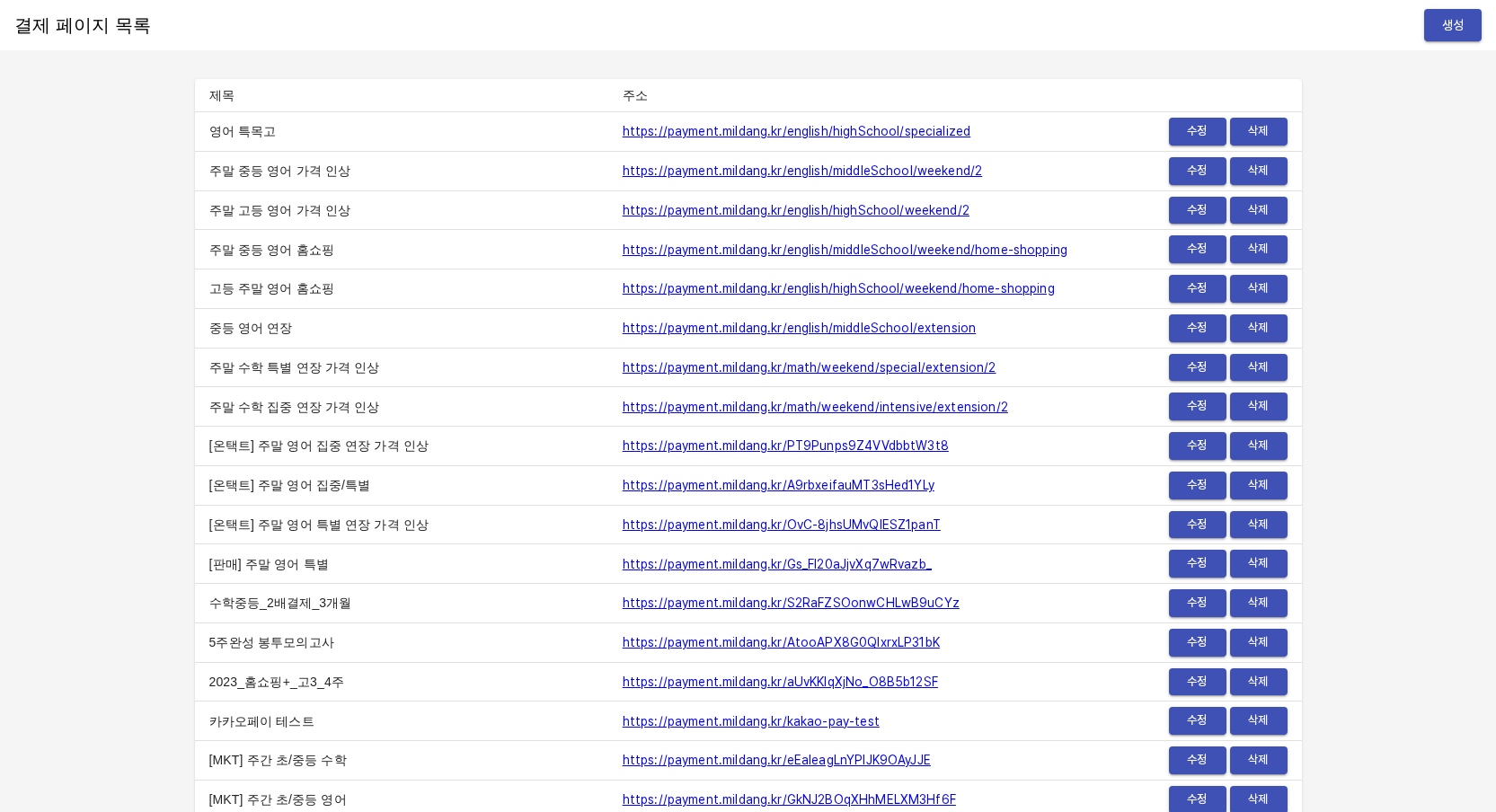 click on "생성" at bounding box center [1453, 25] 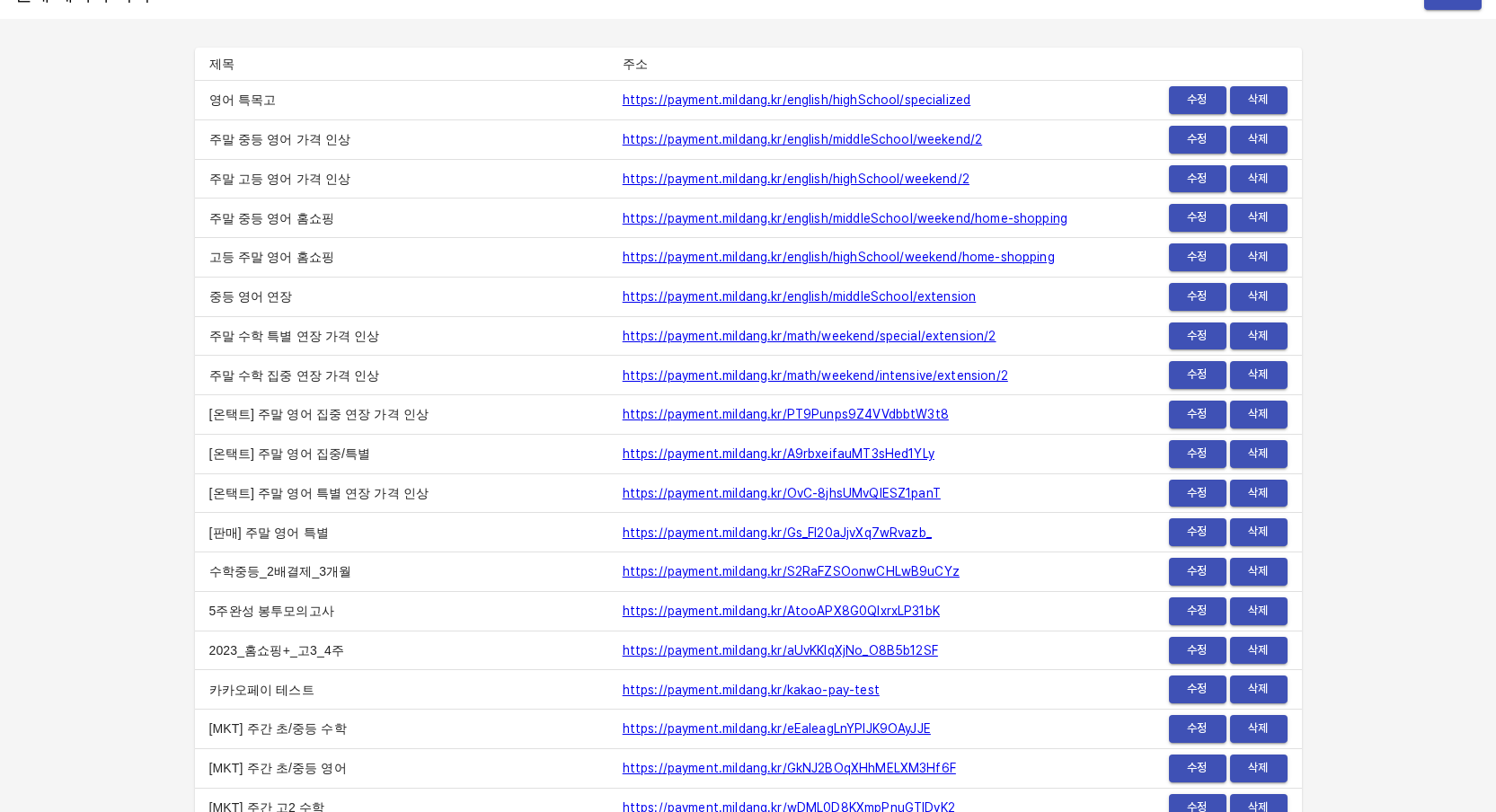 scroll, scrollTop: 564, scrollLeft: 0, axis: vertical 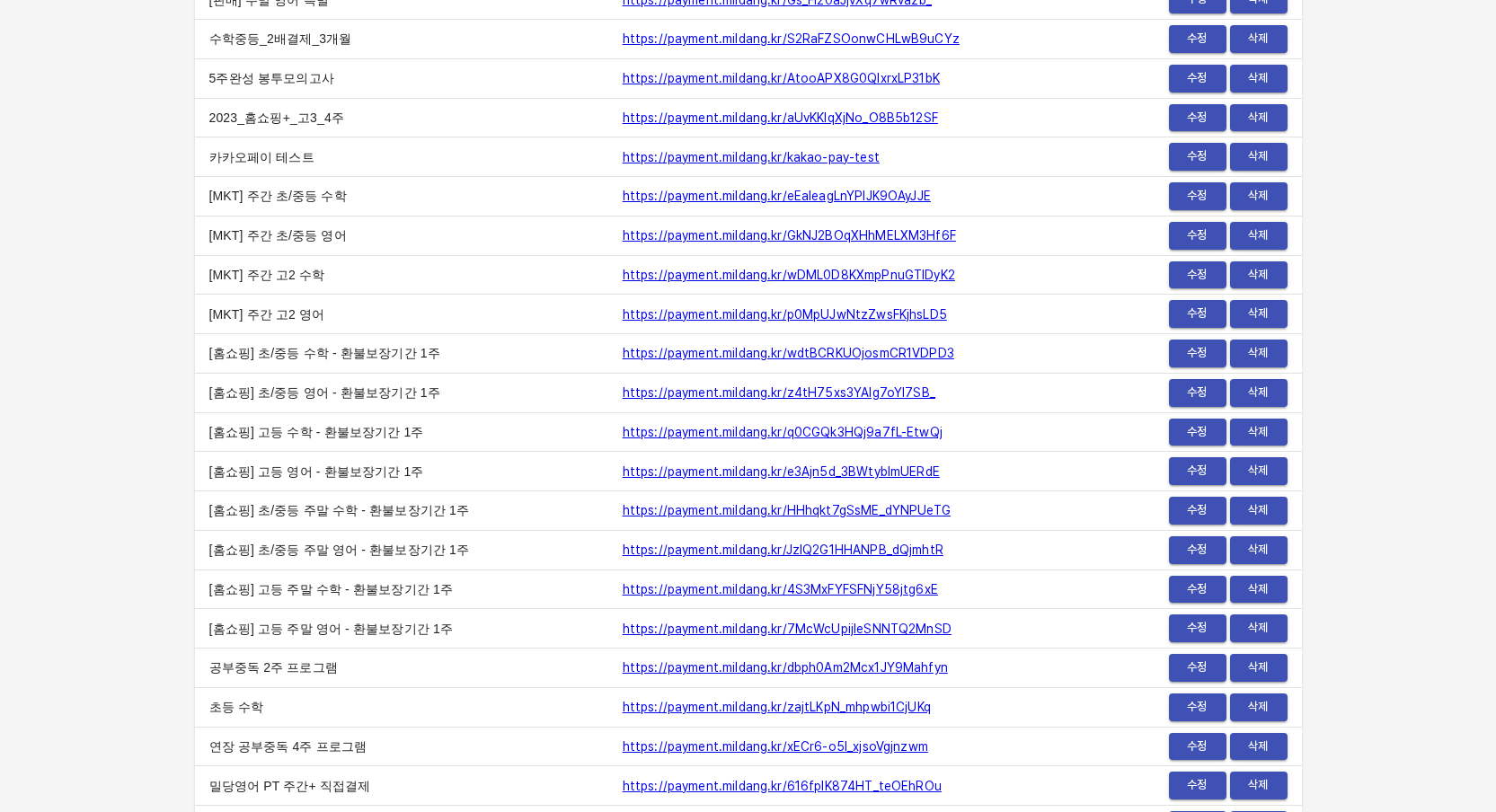 click on "https://payment.mildang.kr/p0MpUJwNtzZwsFKjhsLD5" at bounding box center (784, 314) 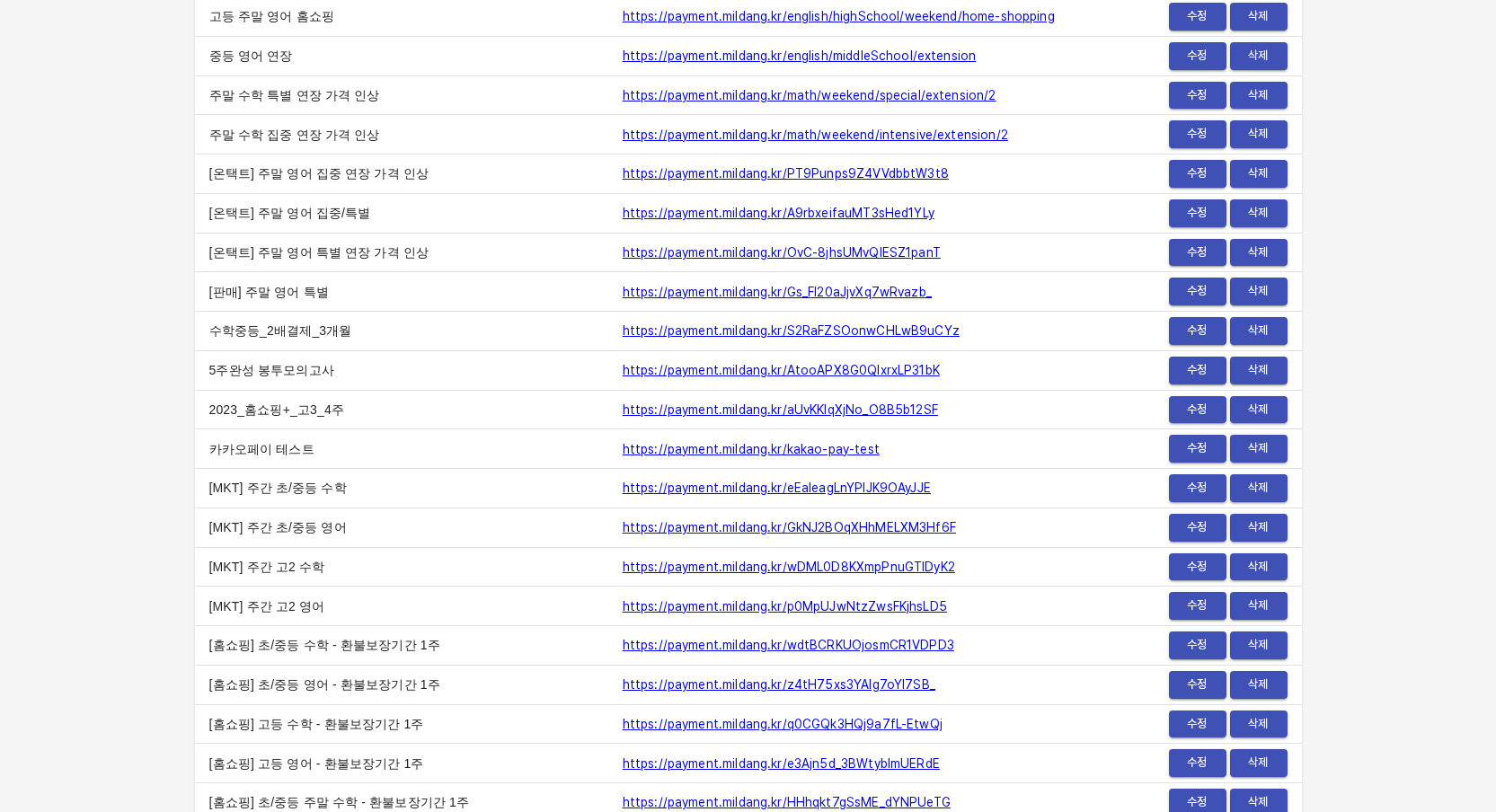 scroll, scrollTop: 274, scrollLeft: 0, axis: vertical 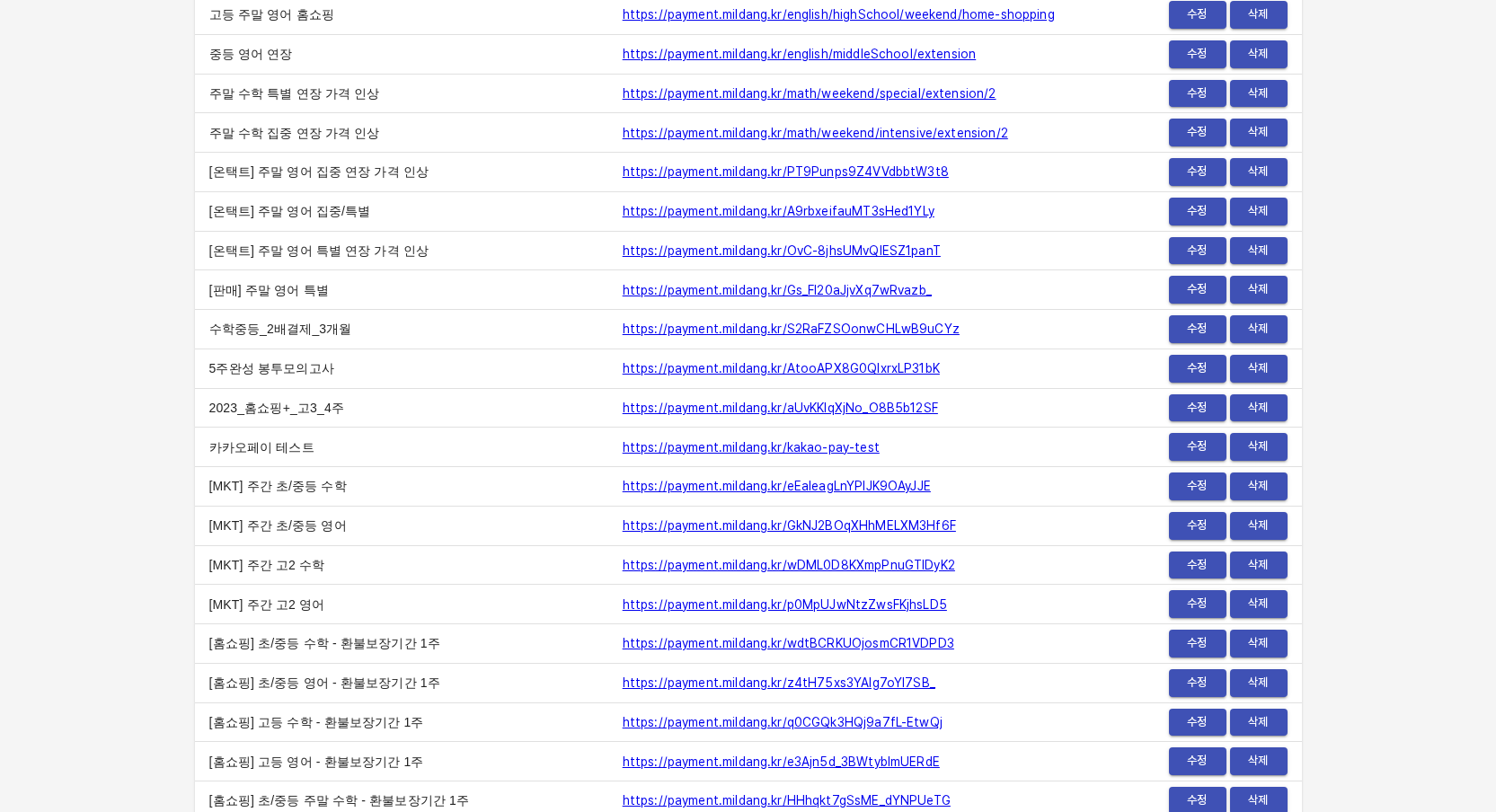 click on "https://payment.mildang.kr/S2RaFZSOonwCHLwB9uCYz" at bounding box center [791, 329] 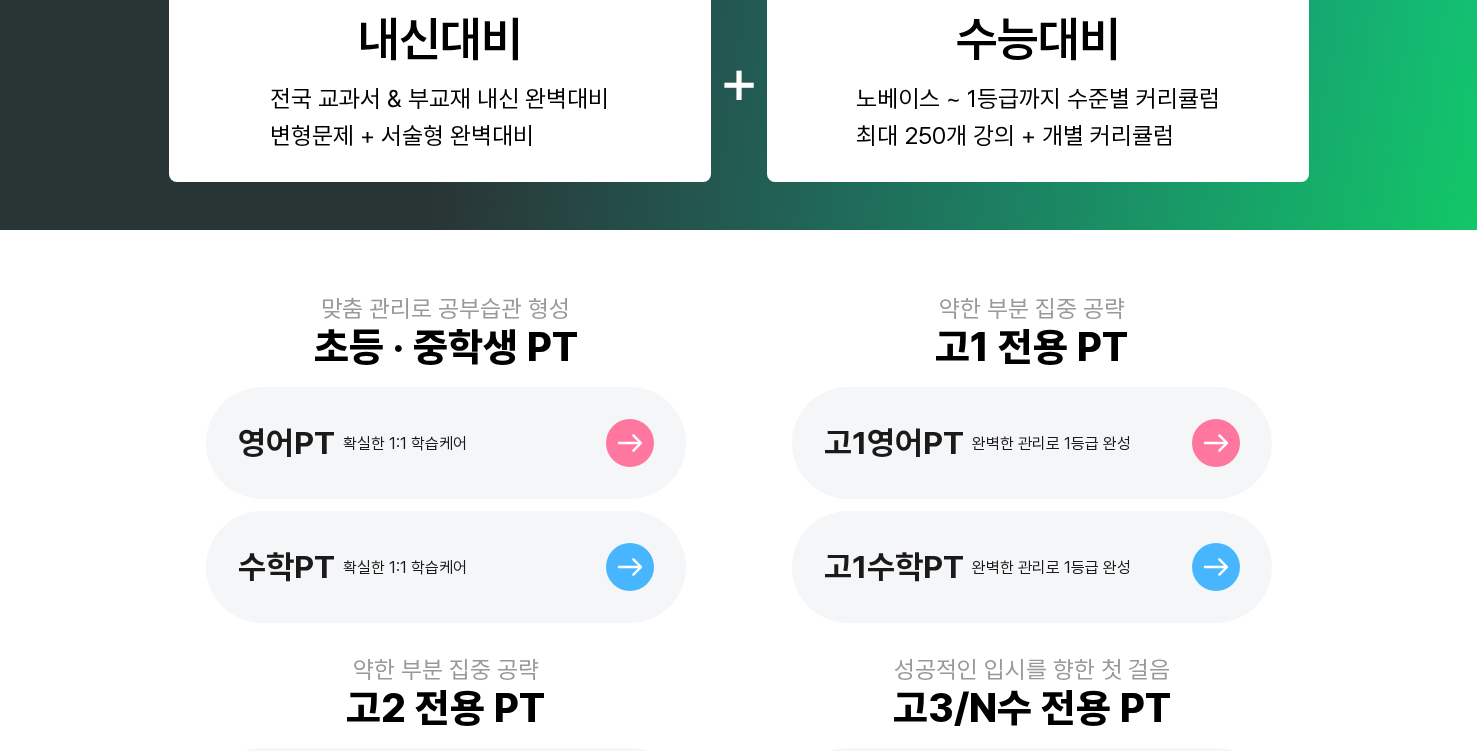 scroll, scrollTop: 346, scrollLeft: 0, axis: vertical 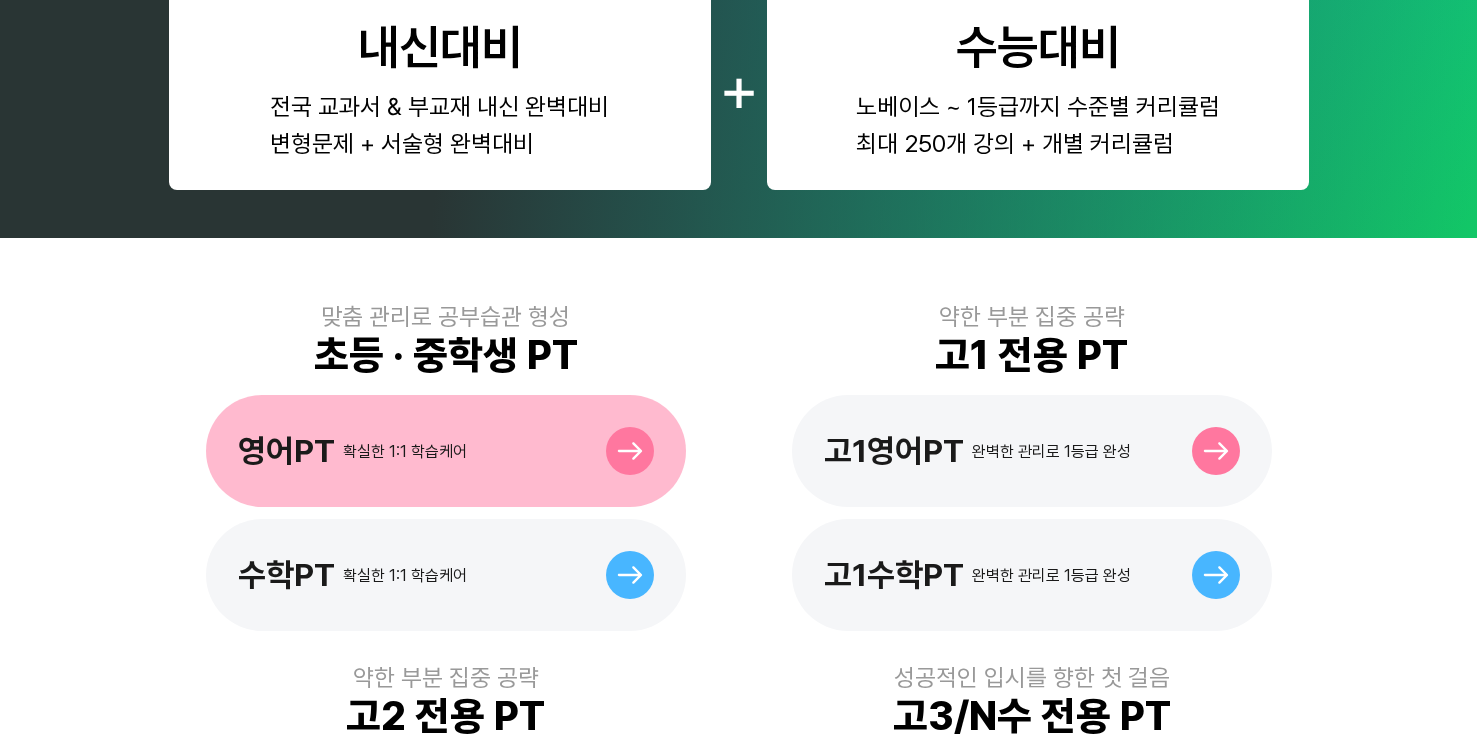 click on "영어PT 확실한 1:1 학습케어" at bounding box center [446, 451] 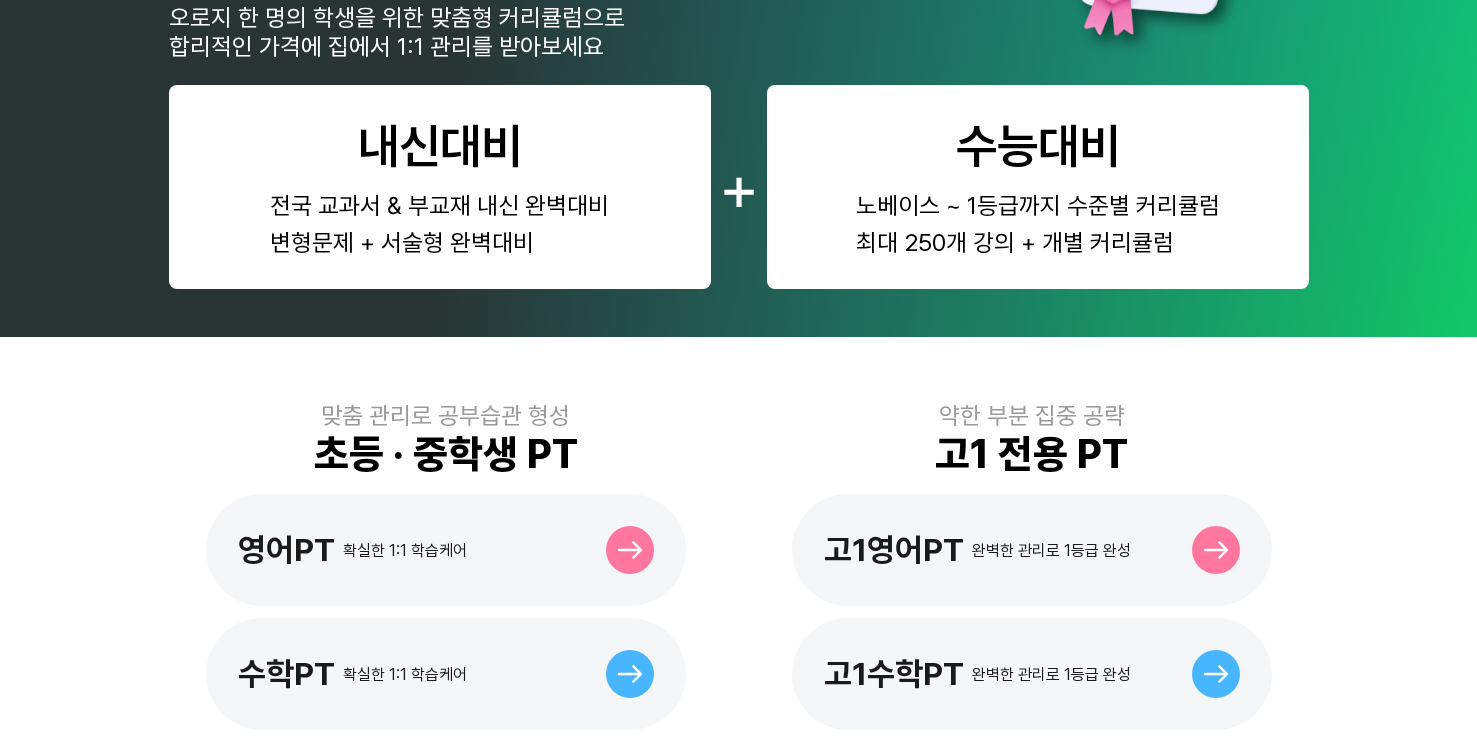scroll, scrollTop: 252, scrollLeft: 0, axis: vertical 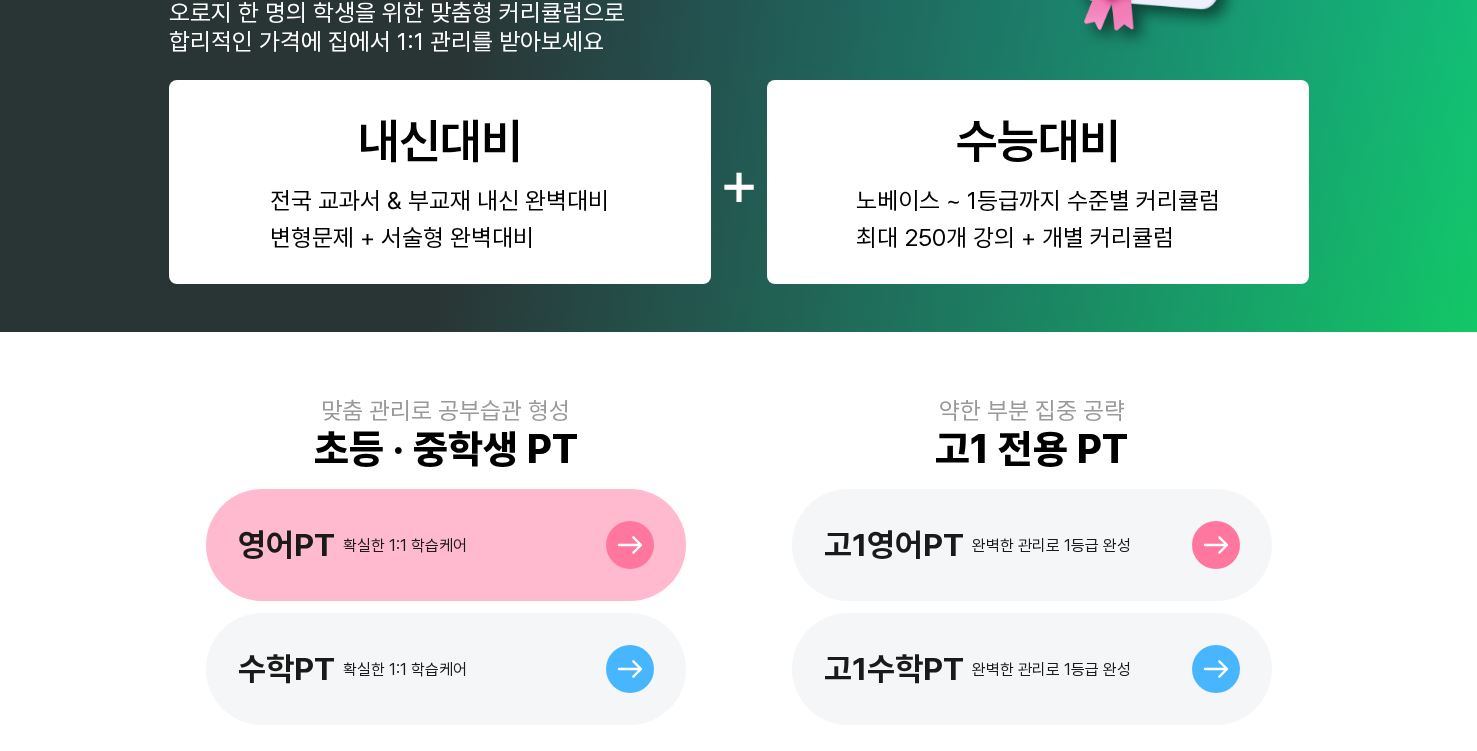 click on "영어PT 확실한 1:1 학습케어" at bounding box center (446, 545) 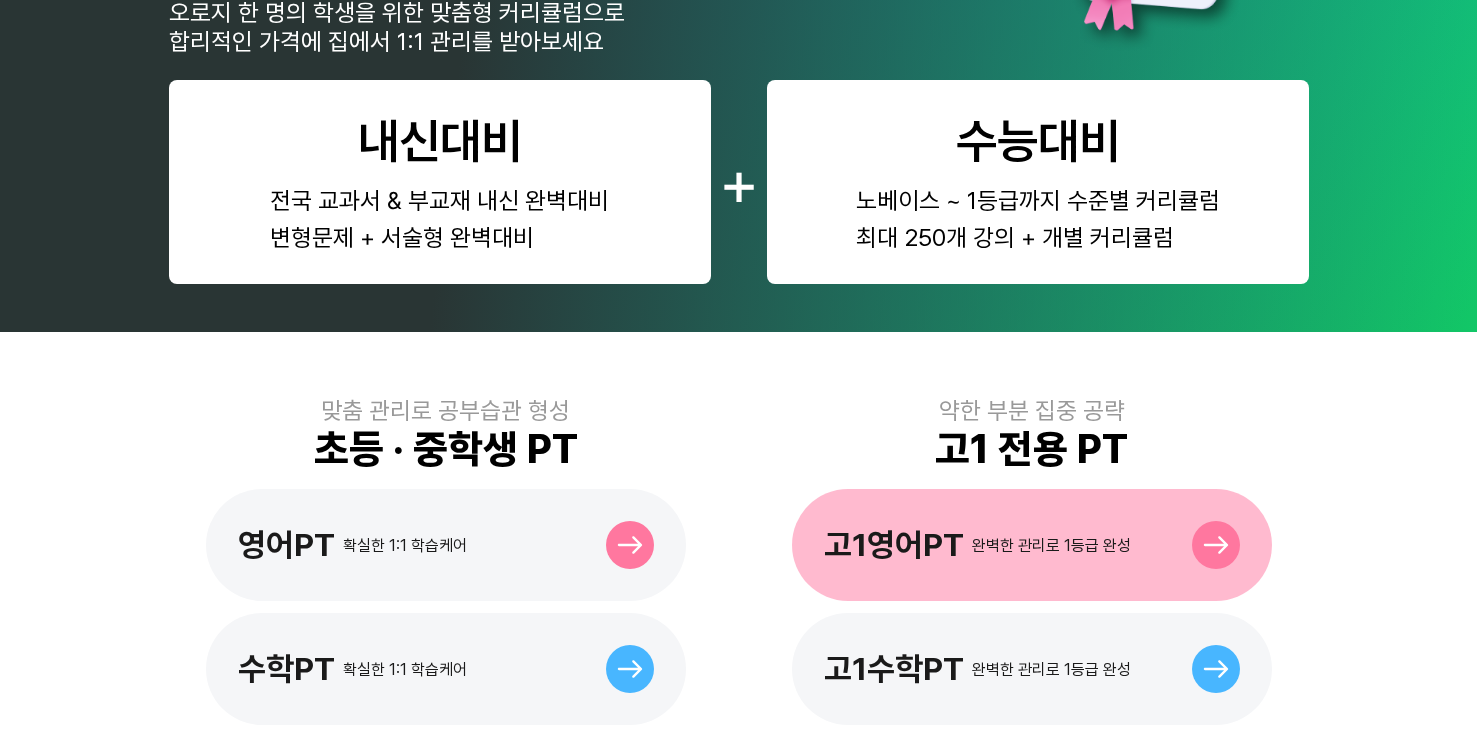 click on "고1영어PT 완벽한 관리로 1등급 완성" at bounding box center (1032, 545) 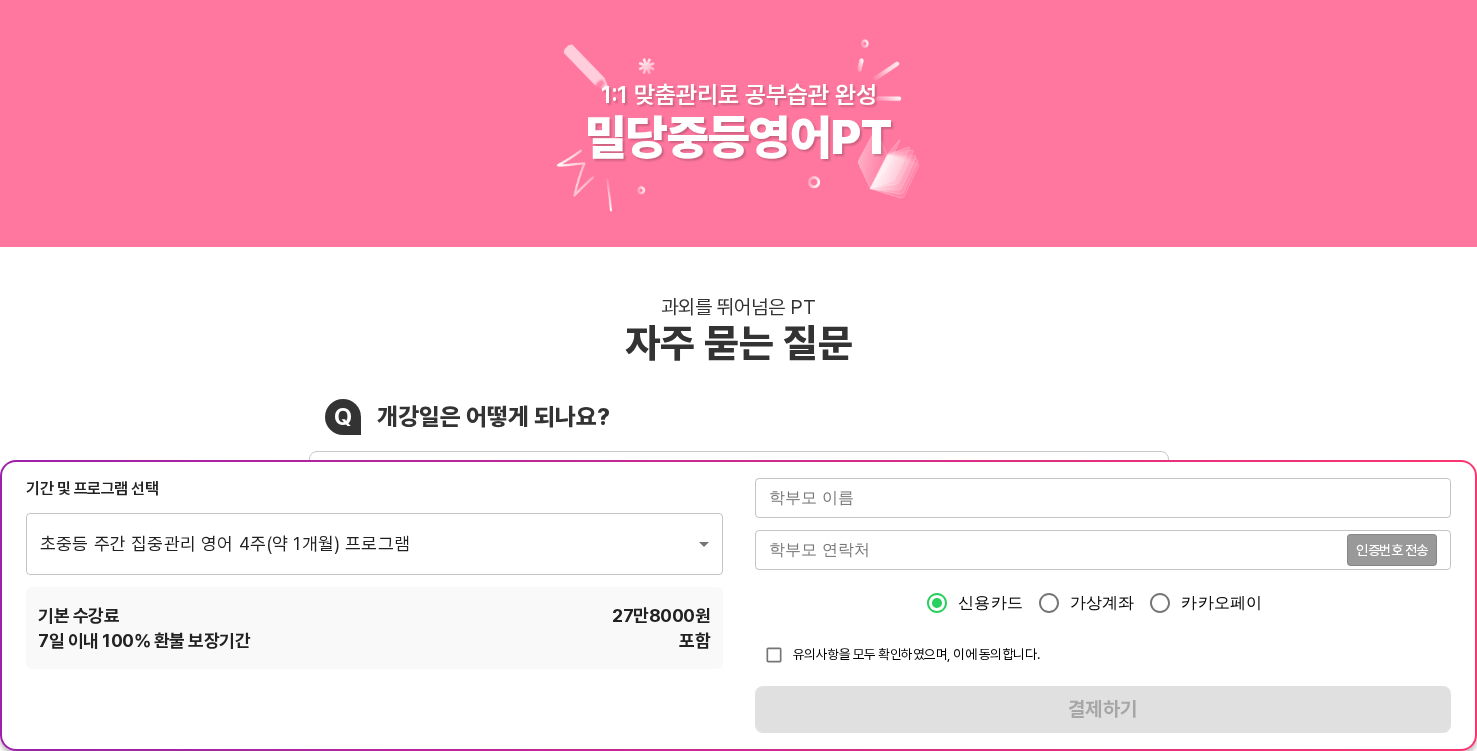 scroll, scrollTop: 0, scrollLeft: 0, axis: both 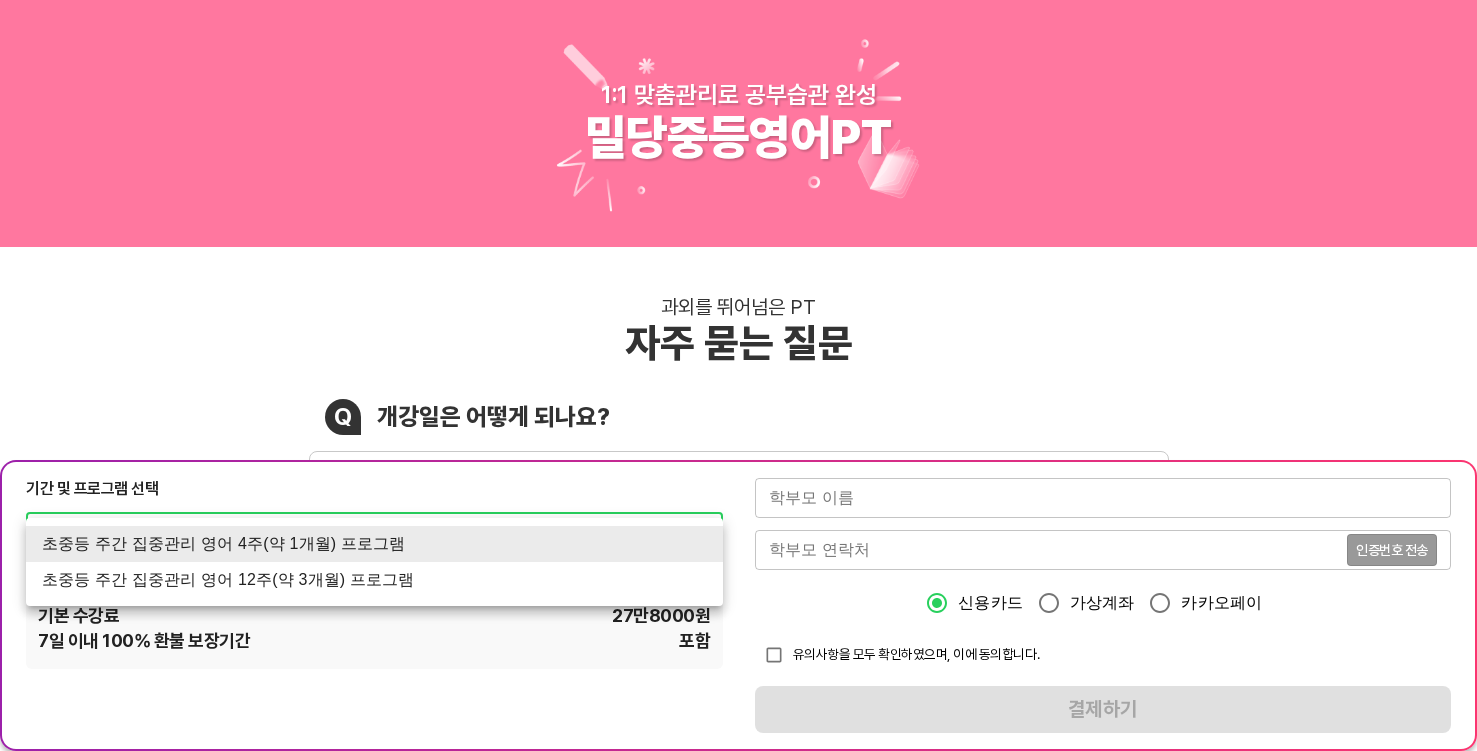 click at bounding box center [738, 375] 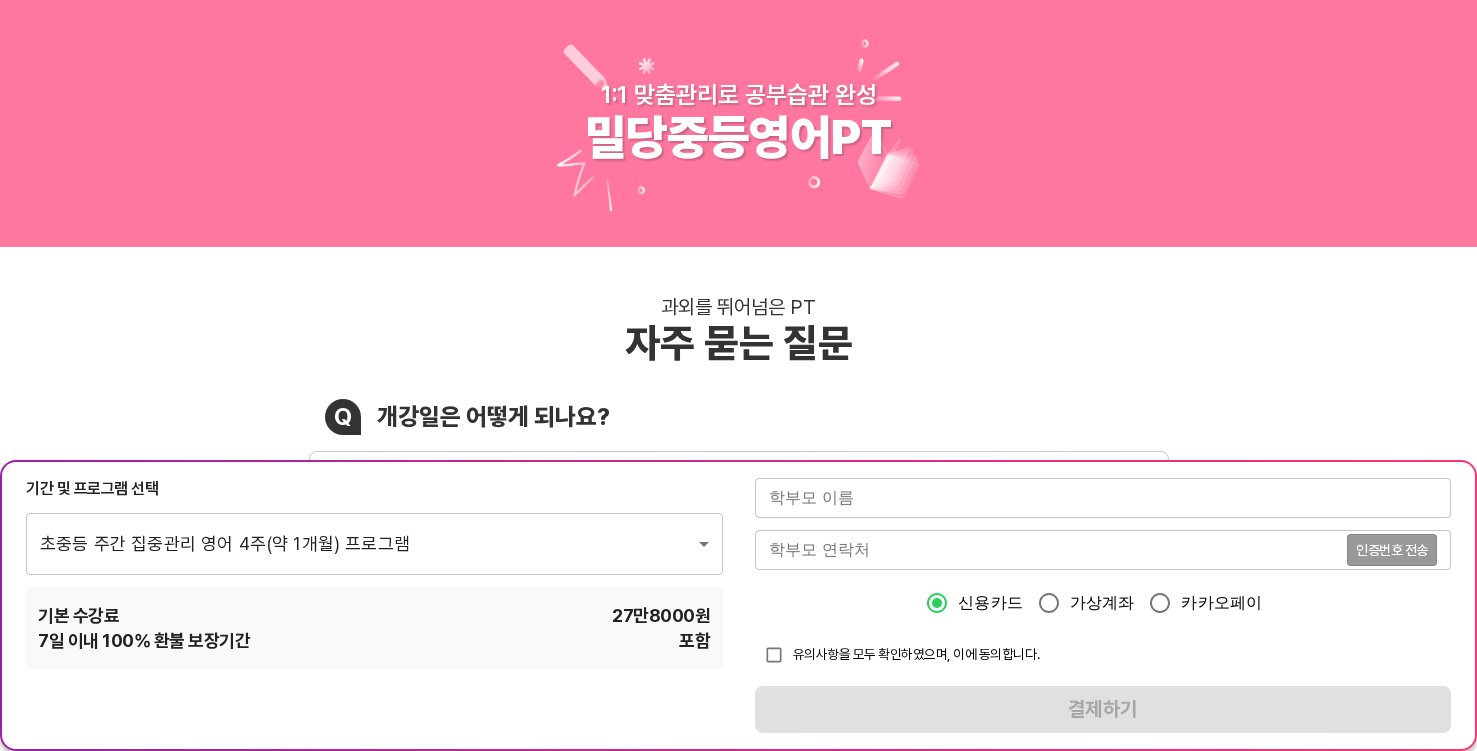 scroll, scrollTop: 0, scrollLeft: 0, axis: both 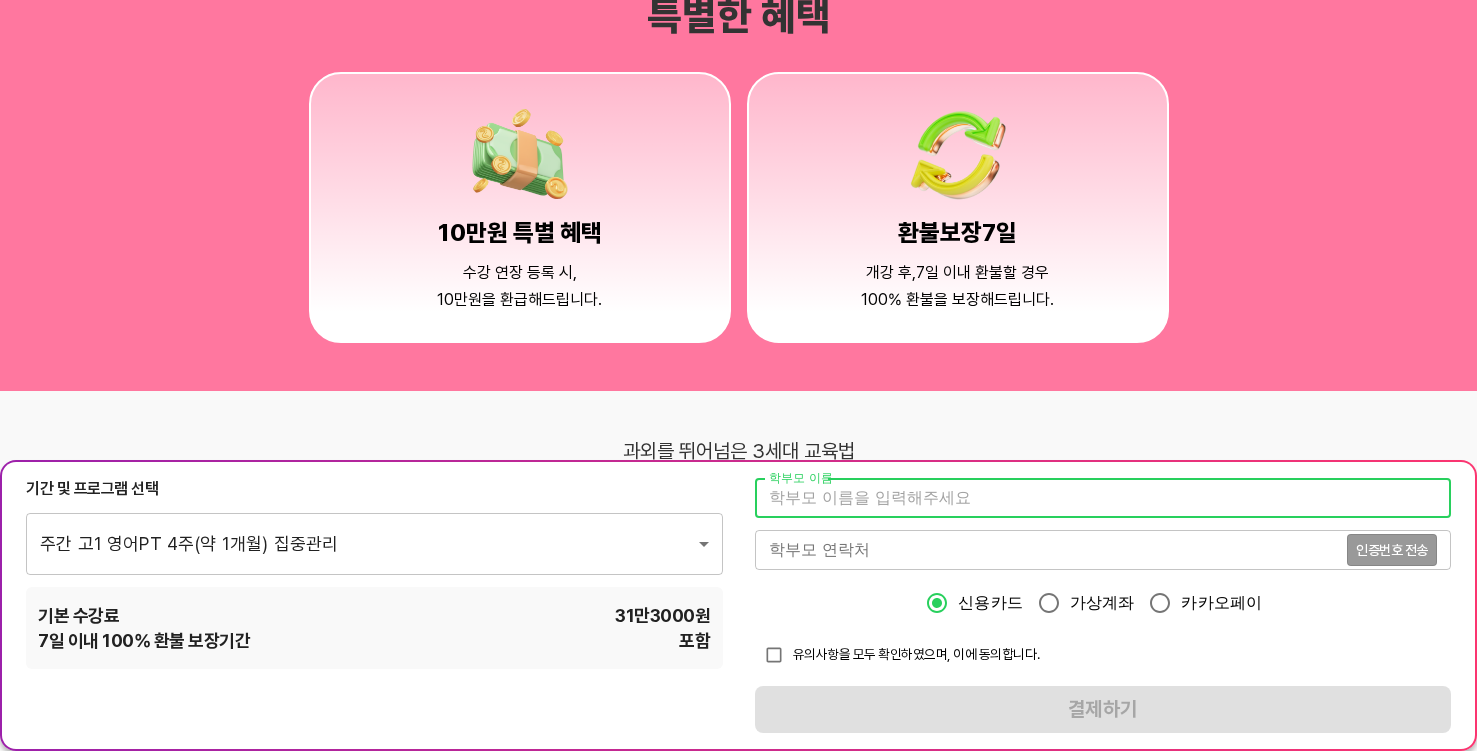 click at bounding box center [1103, 498] 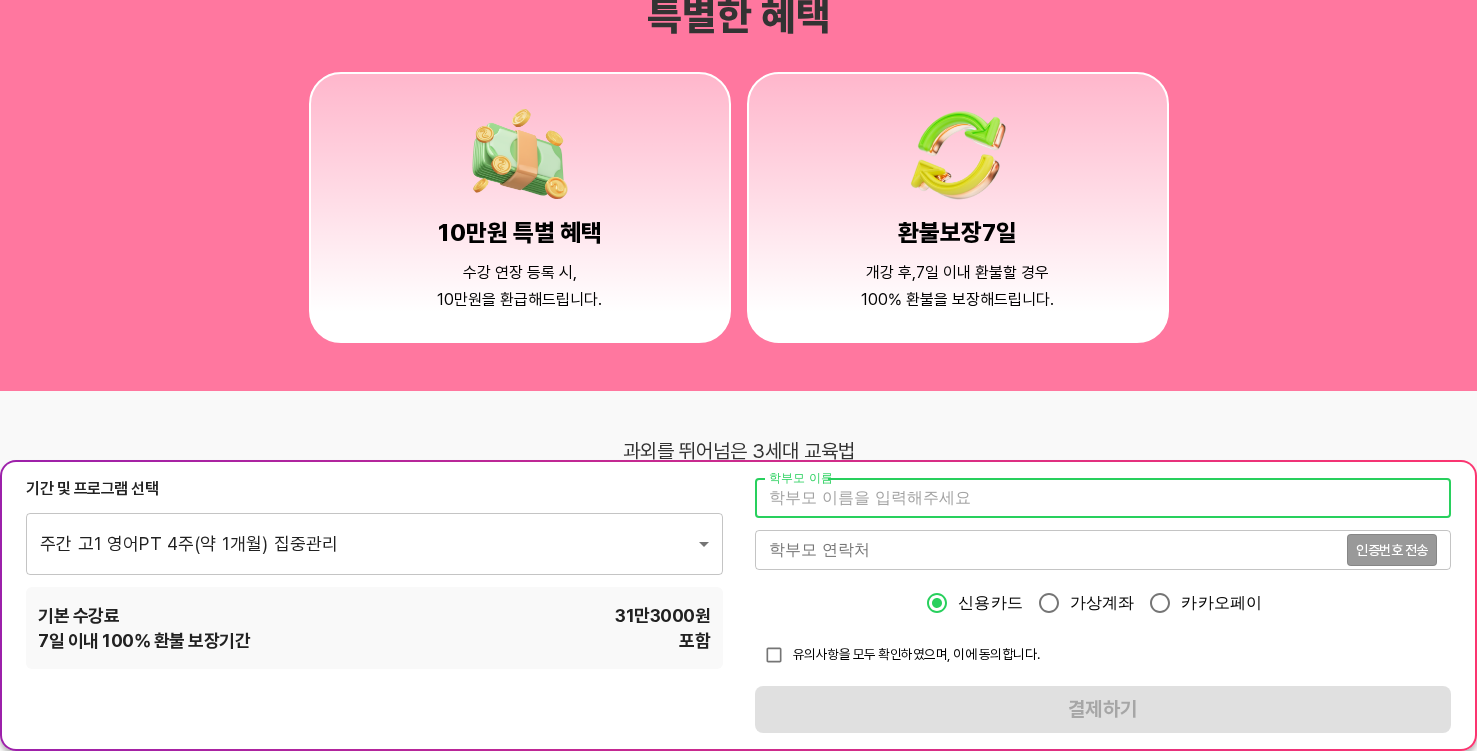 click on "공부 PT가 처음이라면 특별한 혜택 10 만원 특별 혜택 수강 연장 등록 시, 10 만원을 환급해드립니다. 환불보장  7 일 개강 후,  7 일 이내 환불할 경우 100% 환불을 보장해드립니다." at bounding box center [738, 155] 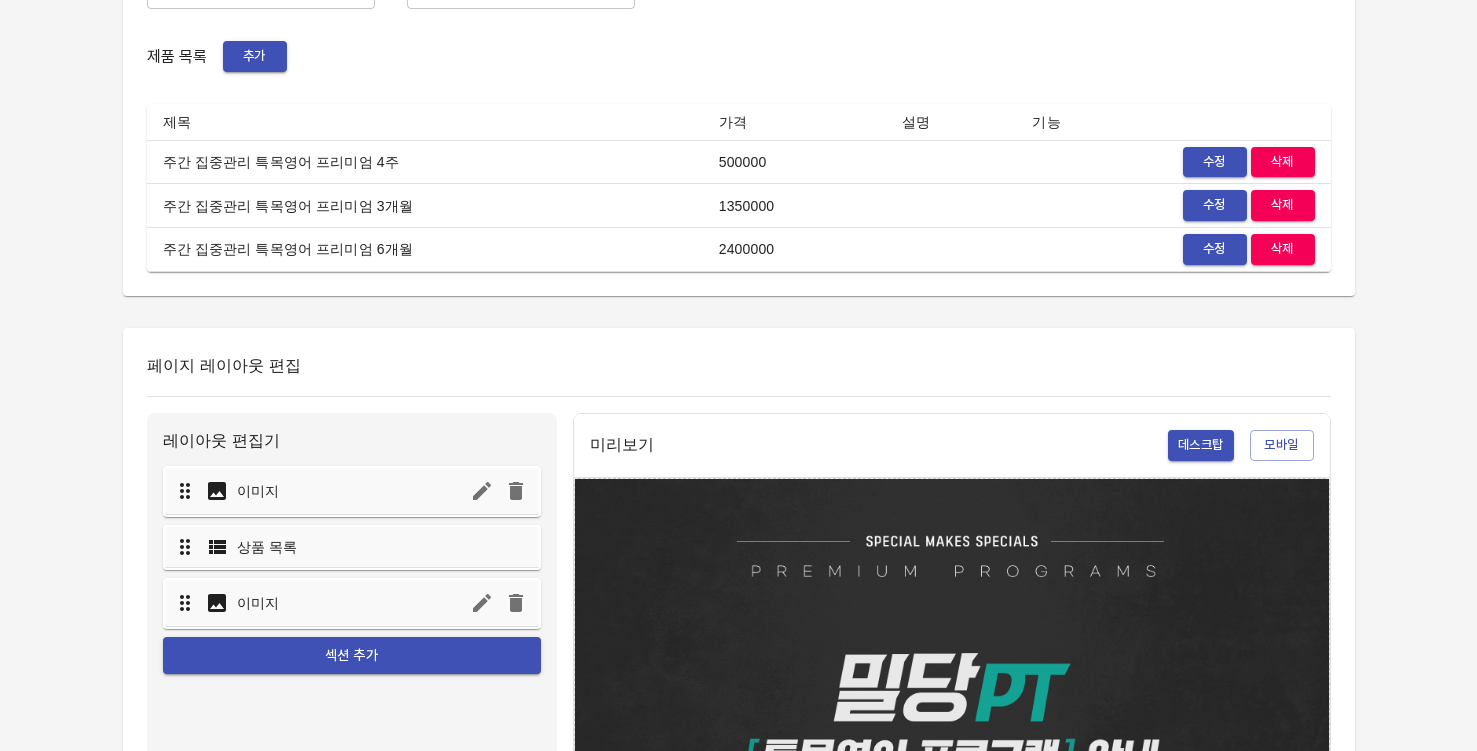 scroll, scrollTop: 635, scrollLeft: 0, axis: vertical 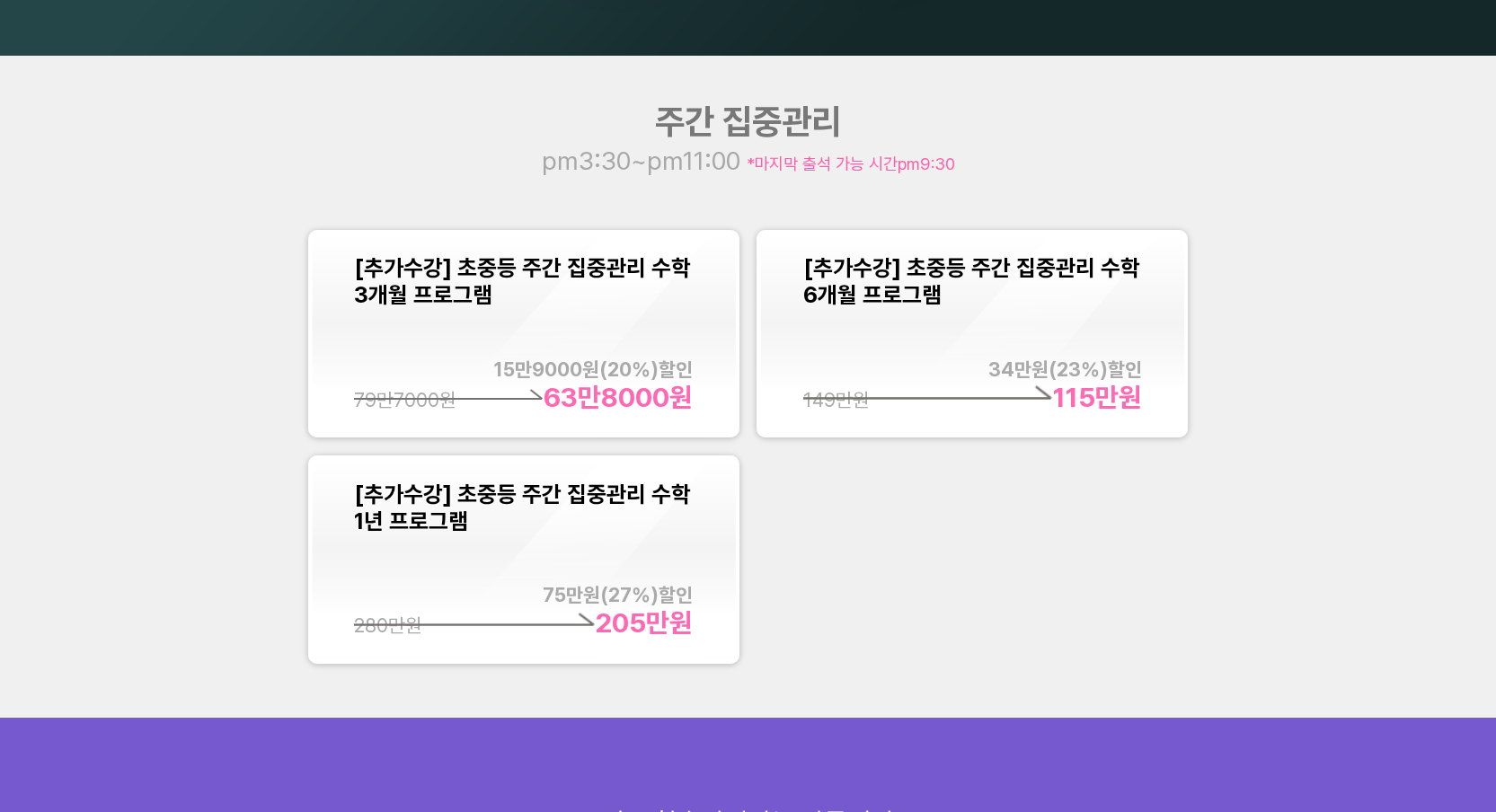 click on "63만8000 원 79만7000 원" at bounding box center [523, 397] 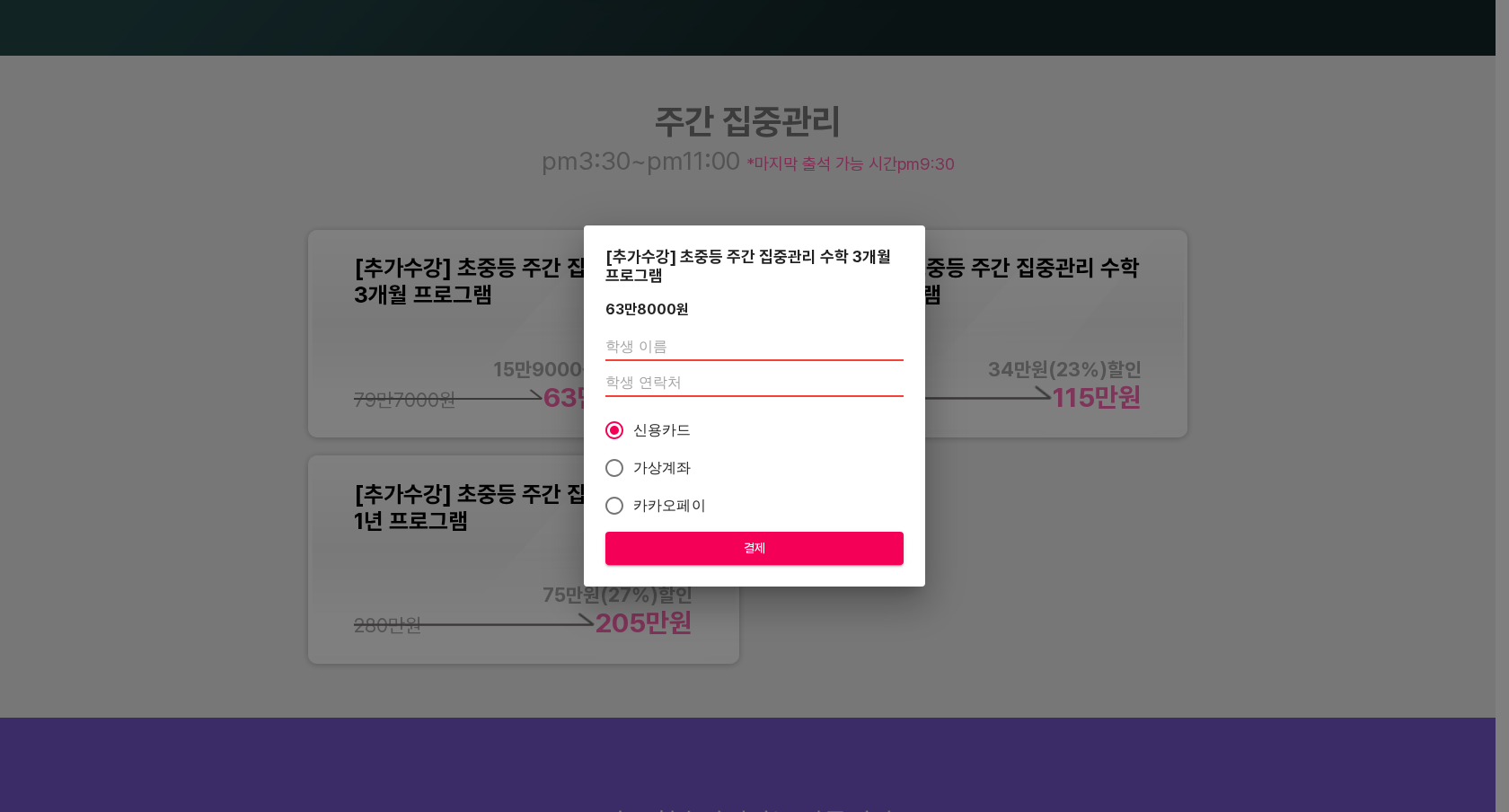 click at bounding box center (754, 347) 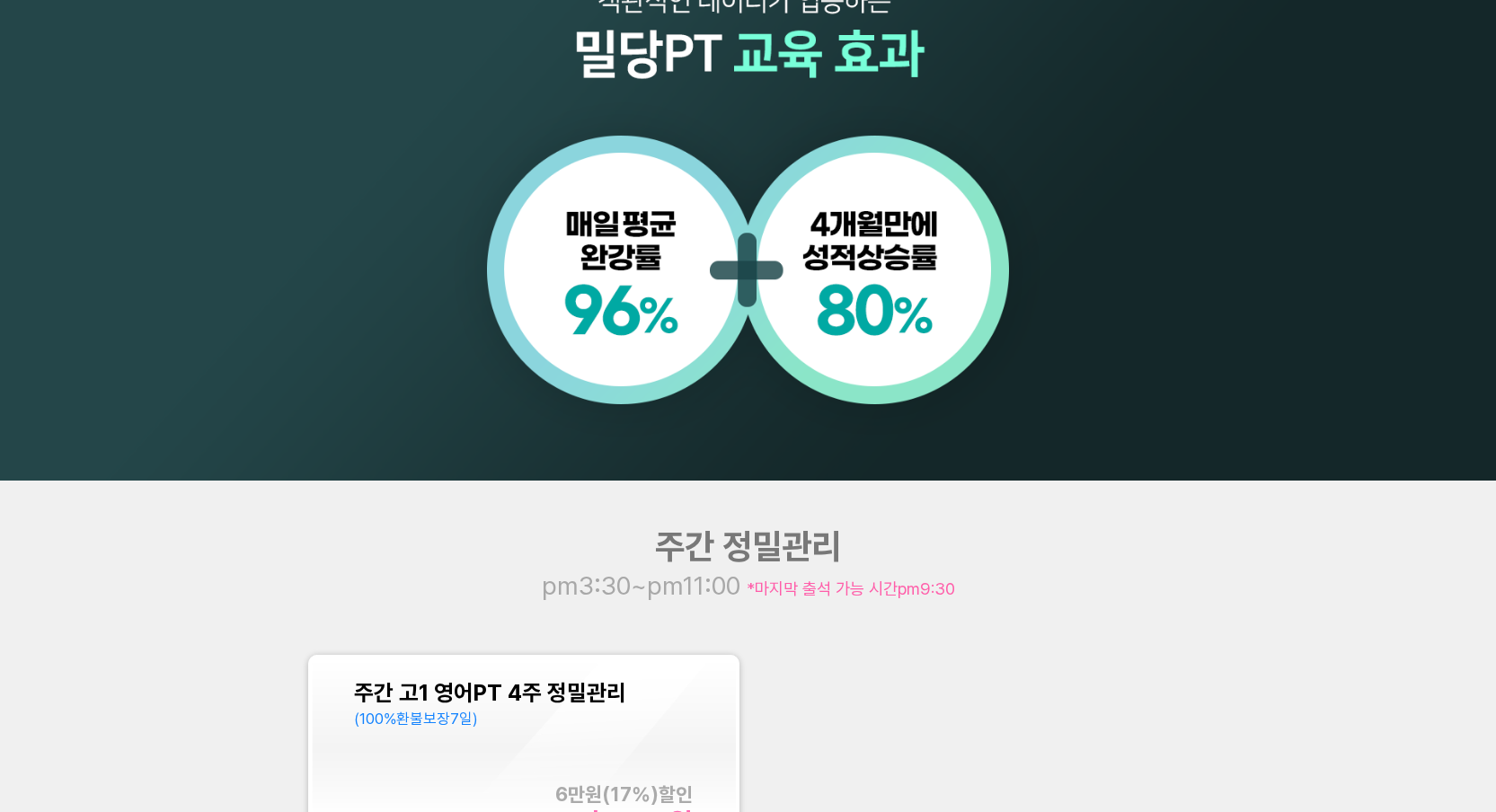 scroll, scrollTop: 2031, scrollLeft: 0, axis: vertical 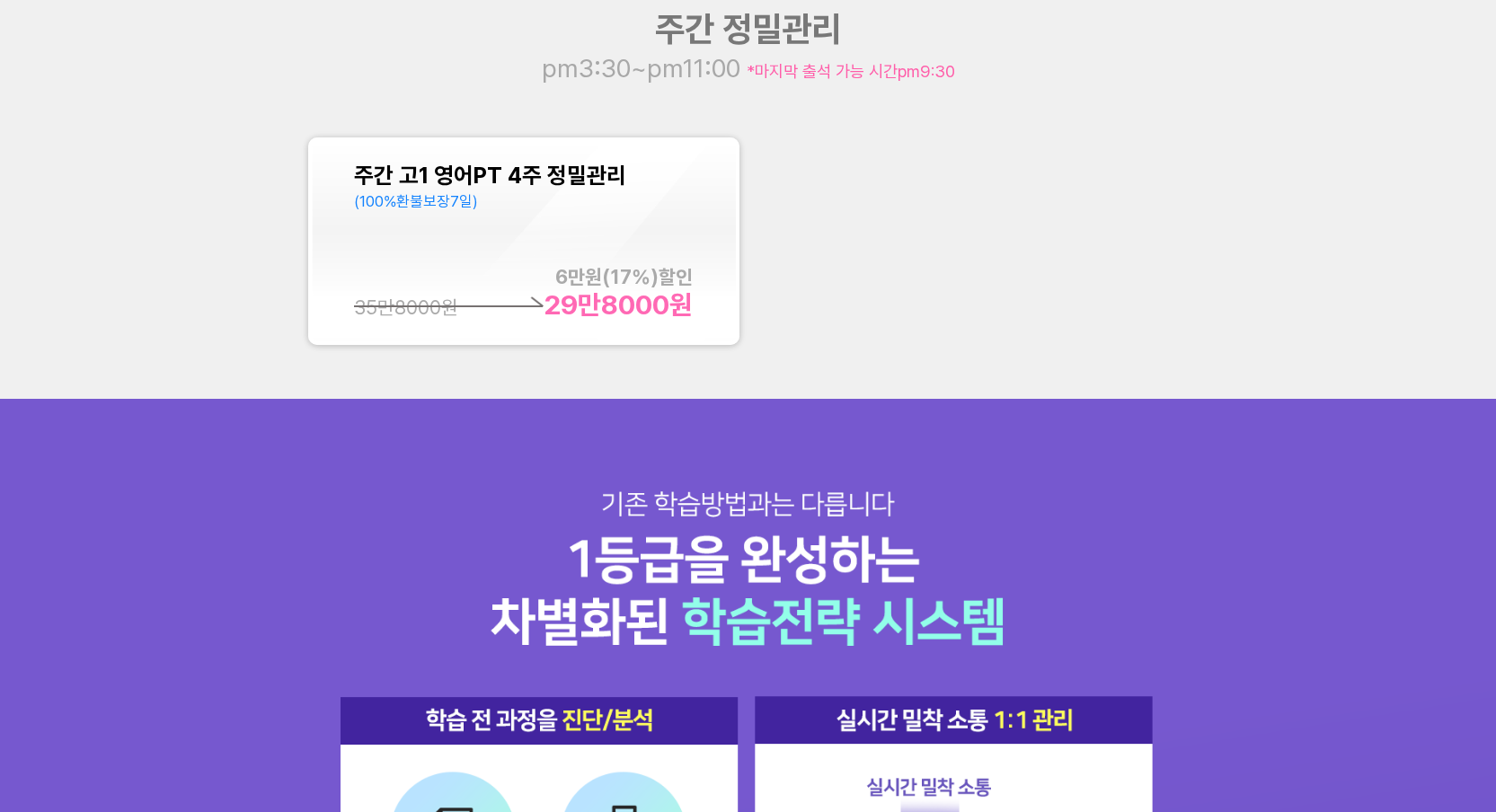 click on "29만8000 원 35만8000 원" at bounding box center [523, 304] 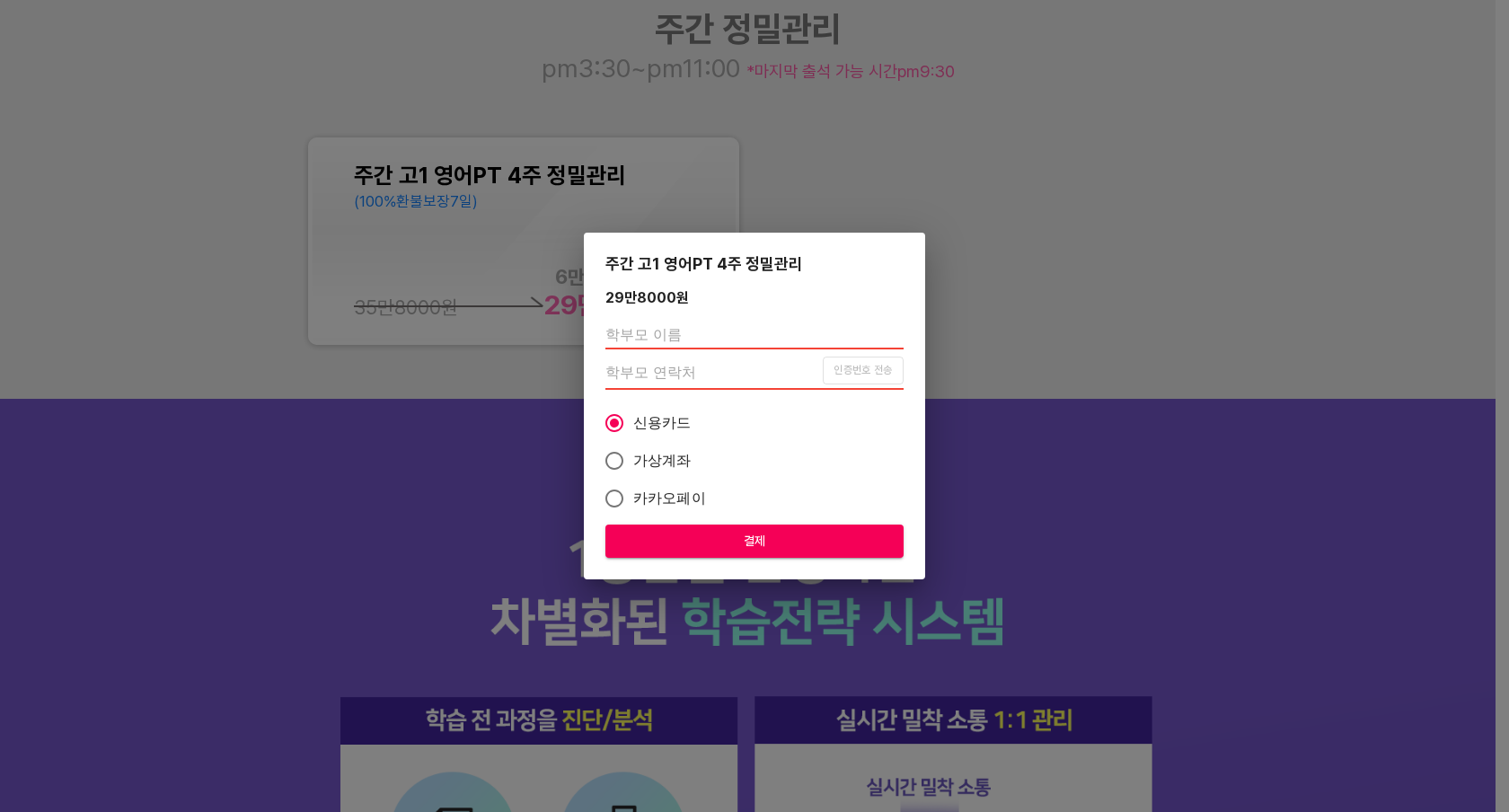 click at bounding box center [754, 335] 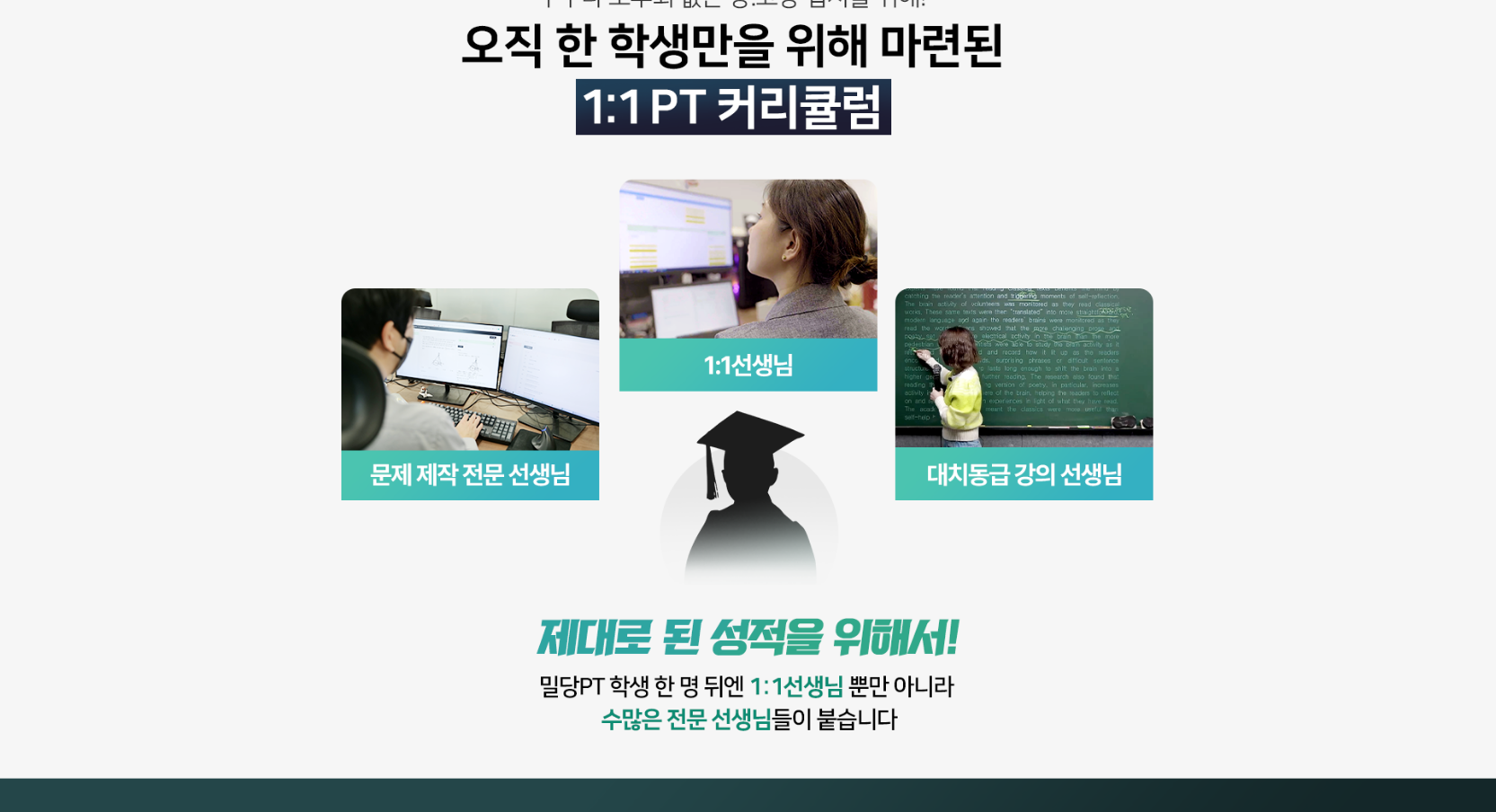 scroll, scrollTop: 0, scrollLeft: 0, axis: both 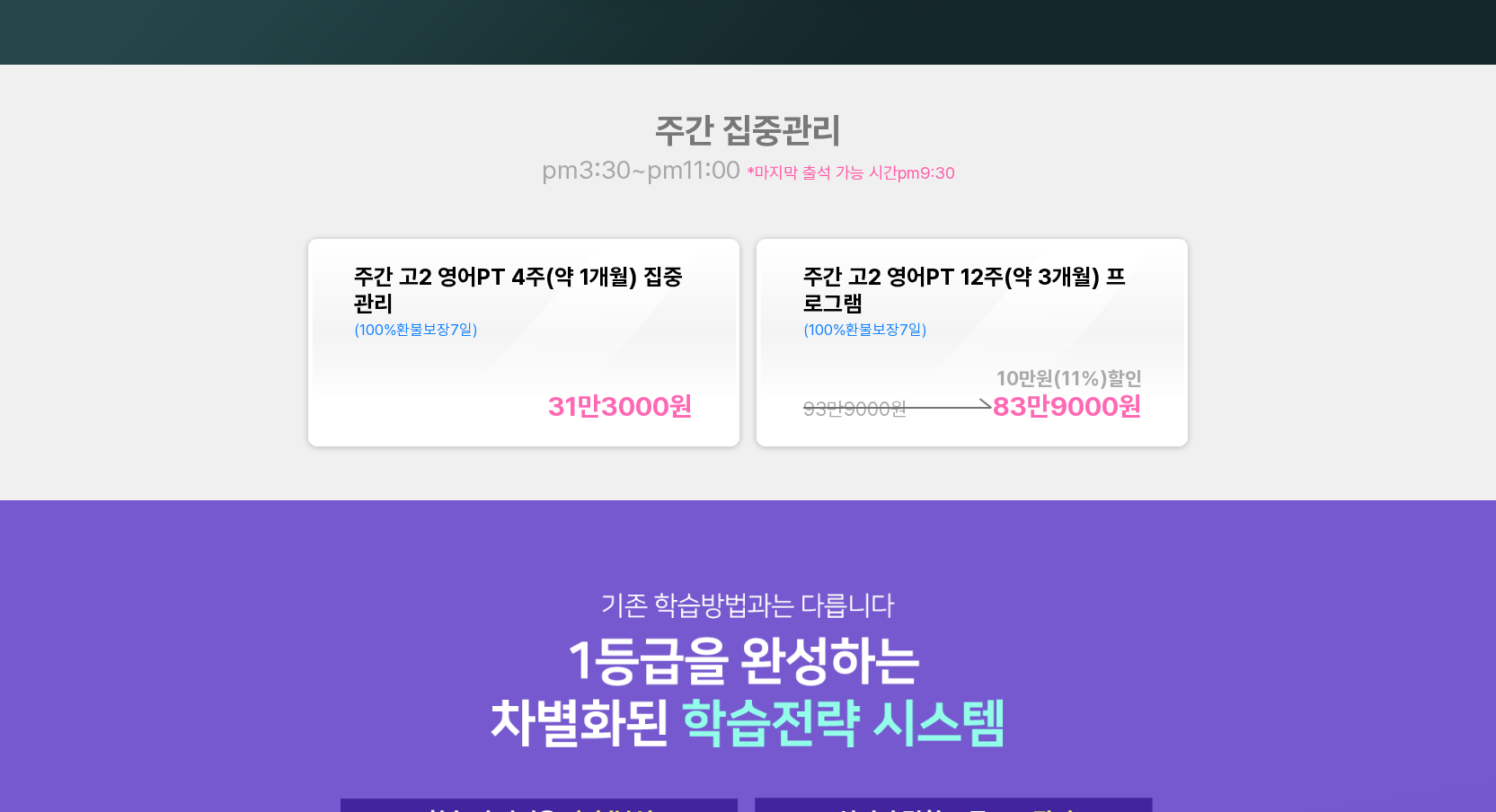 click on "주간 고2 영어PT 4주(약 1개월) 집중관리 (100%환불보장  7 일) 31만3000 원" at bounding box center (523, 342) 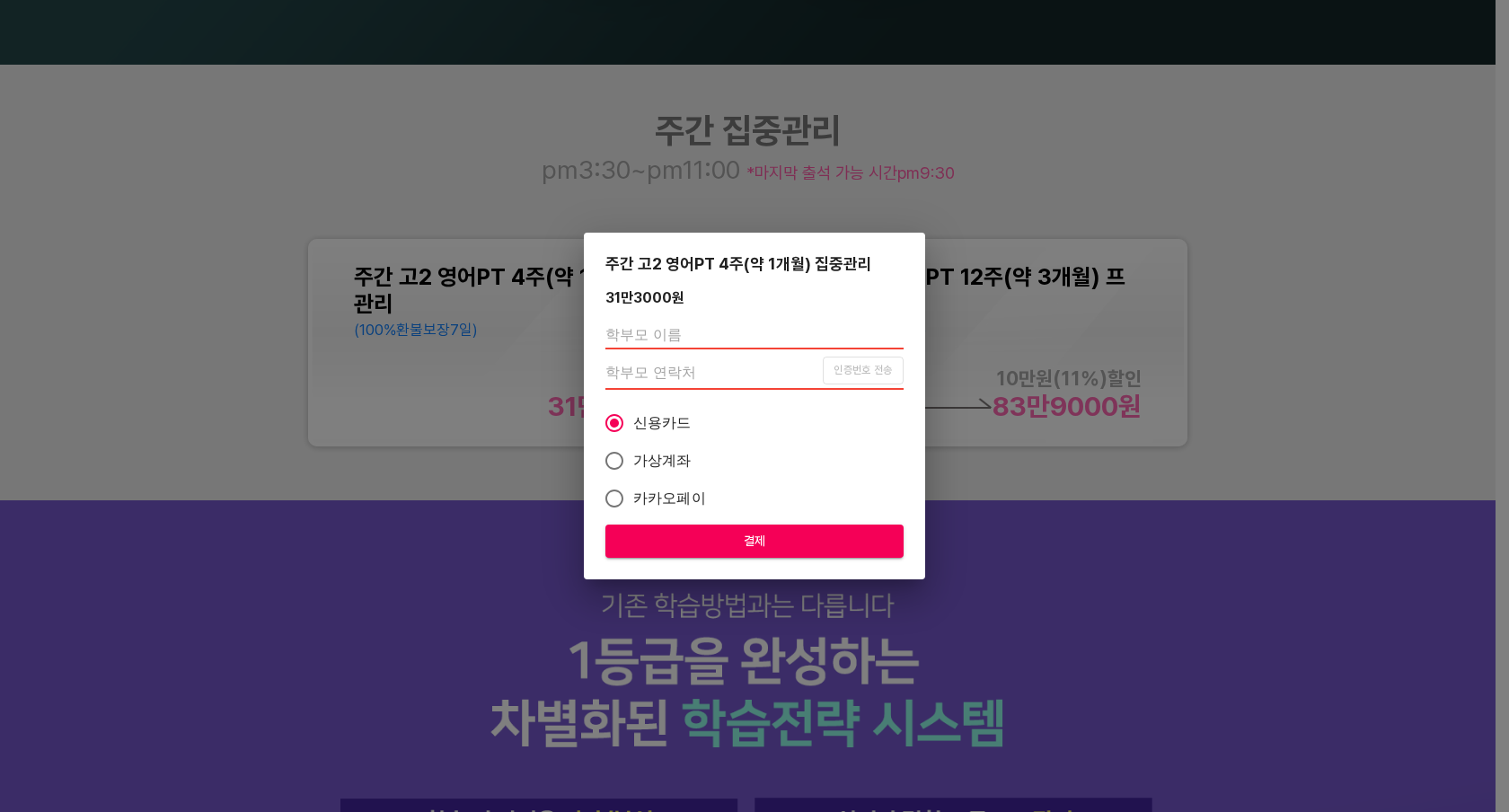 click at bounding box center (754, 335) 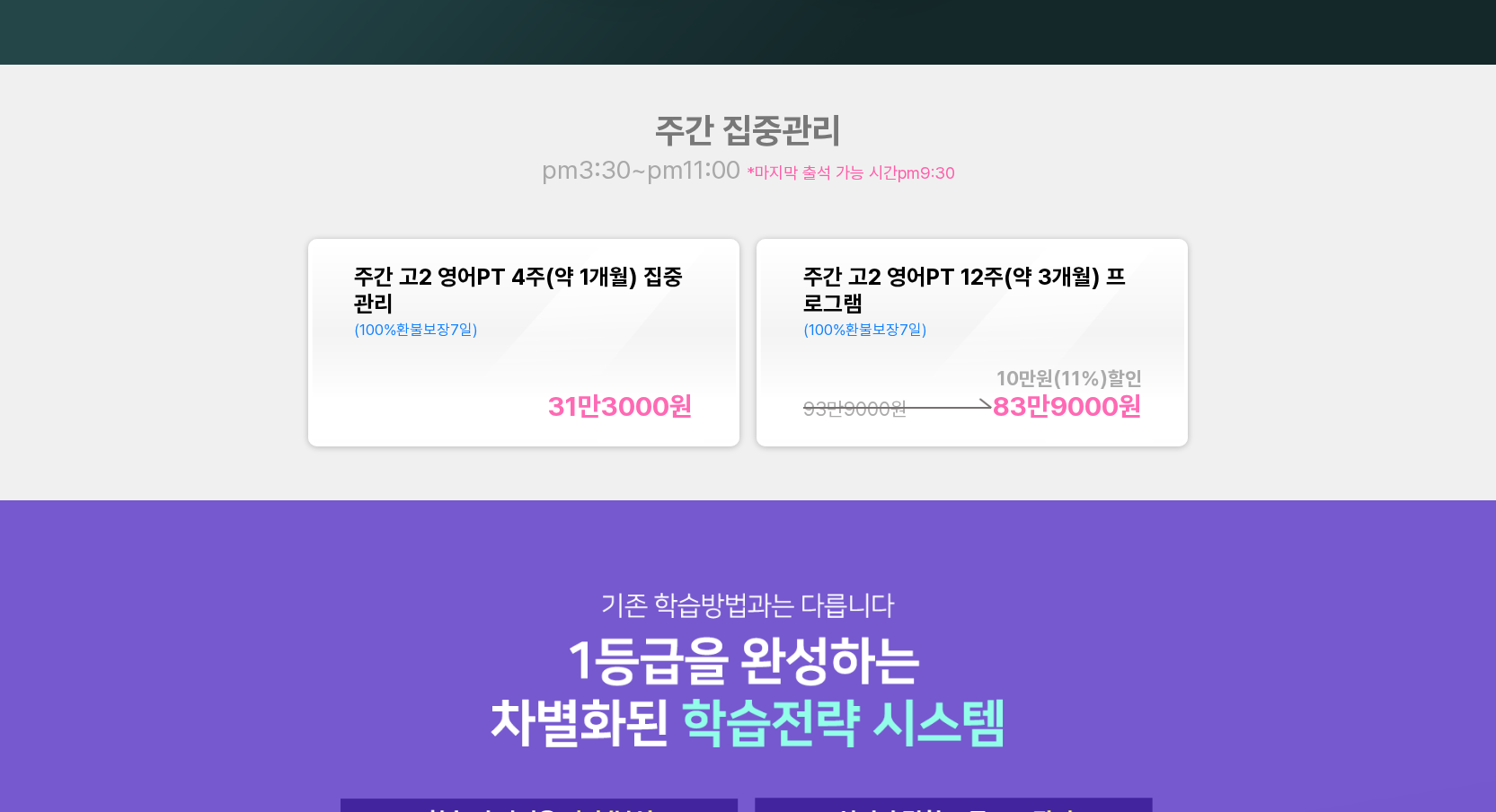 click on "31만3000 원" at bounding box center [620, 406] 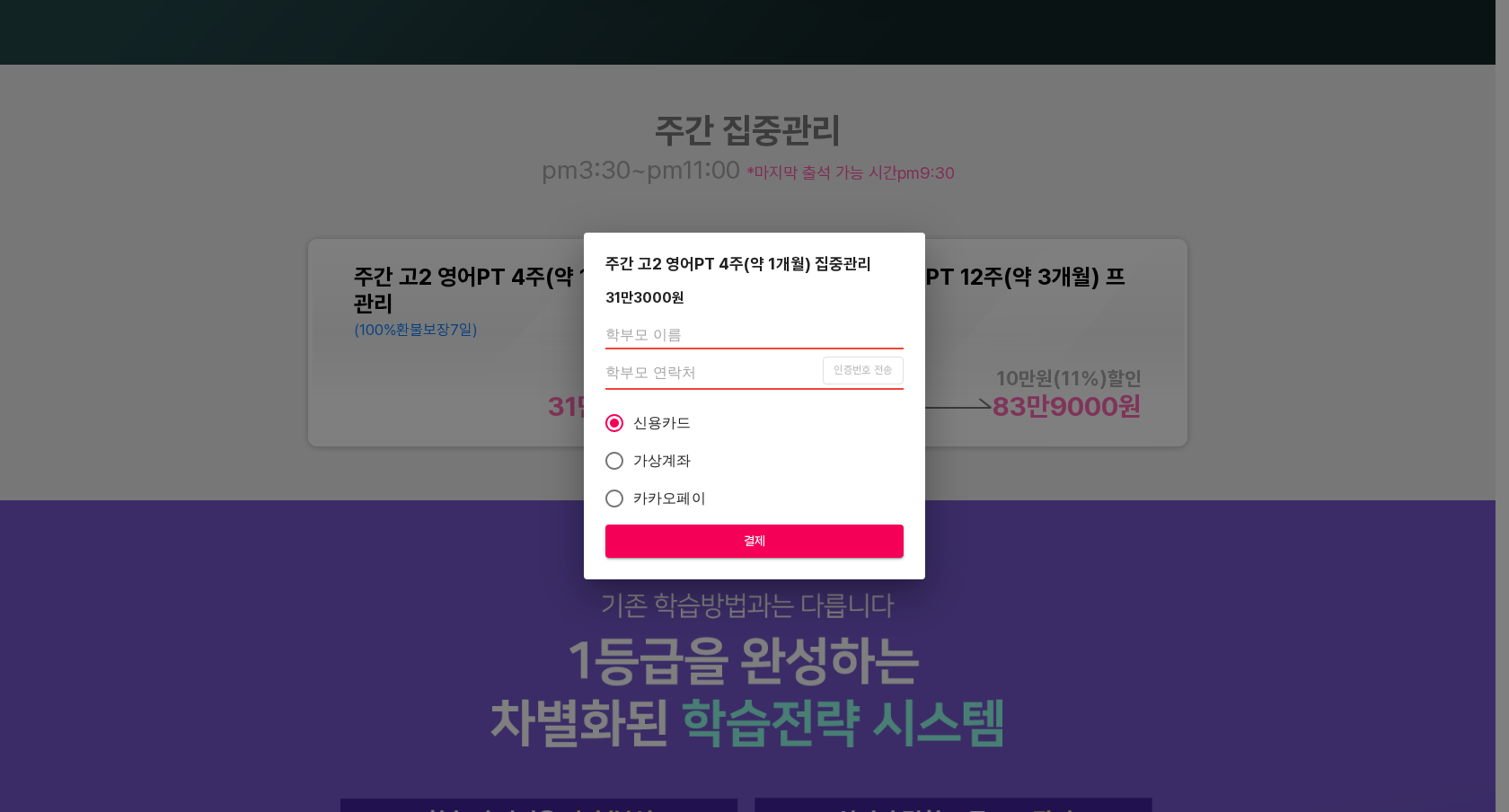 click at bounding box center (754, 335) 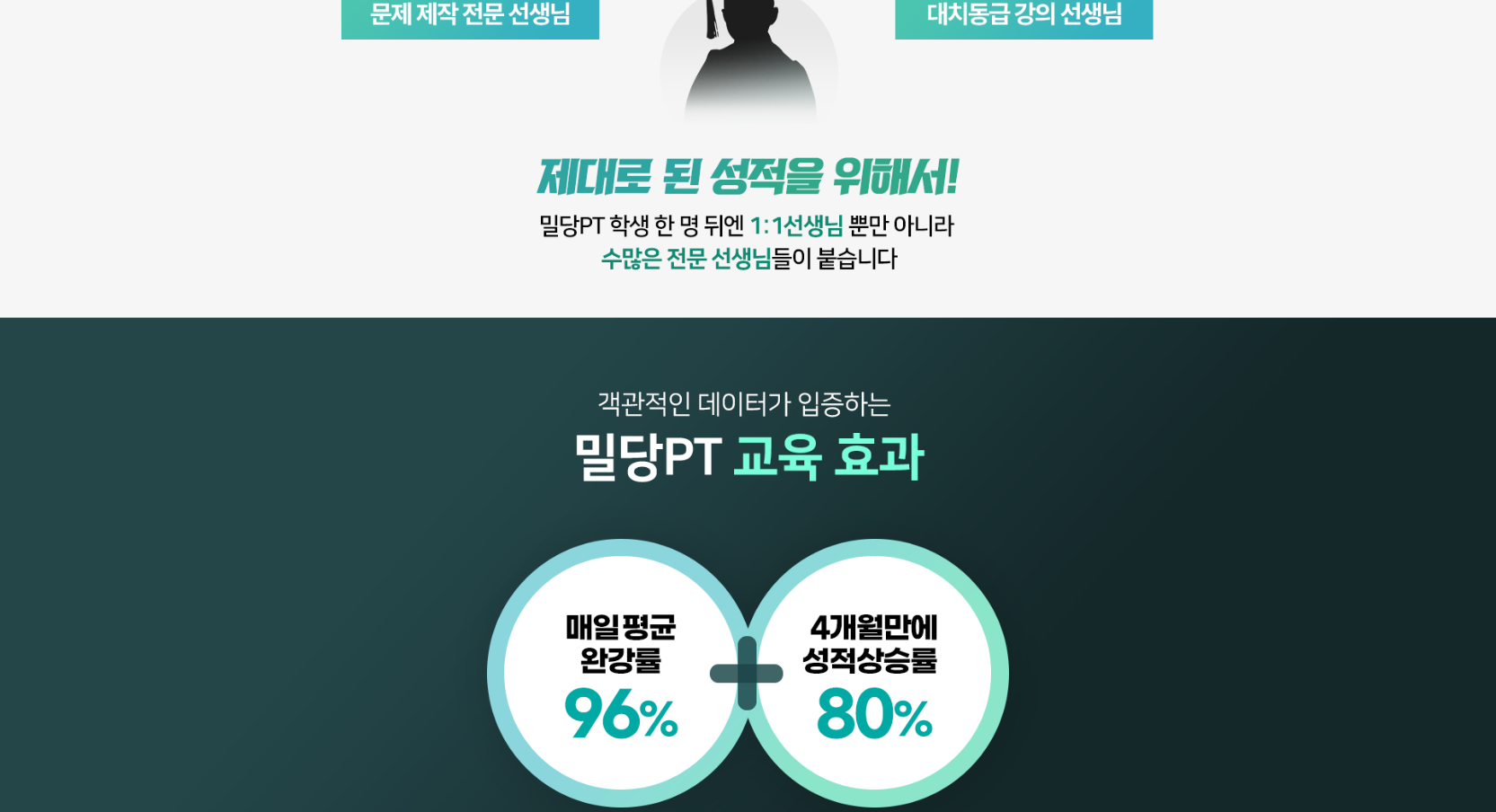 scroll, scrollTop: 1816, scrollLeft: 0, axis: vertical 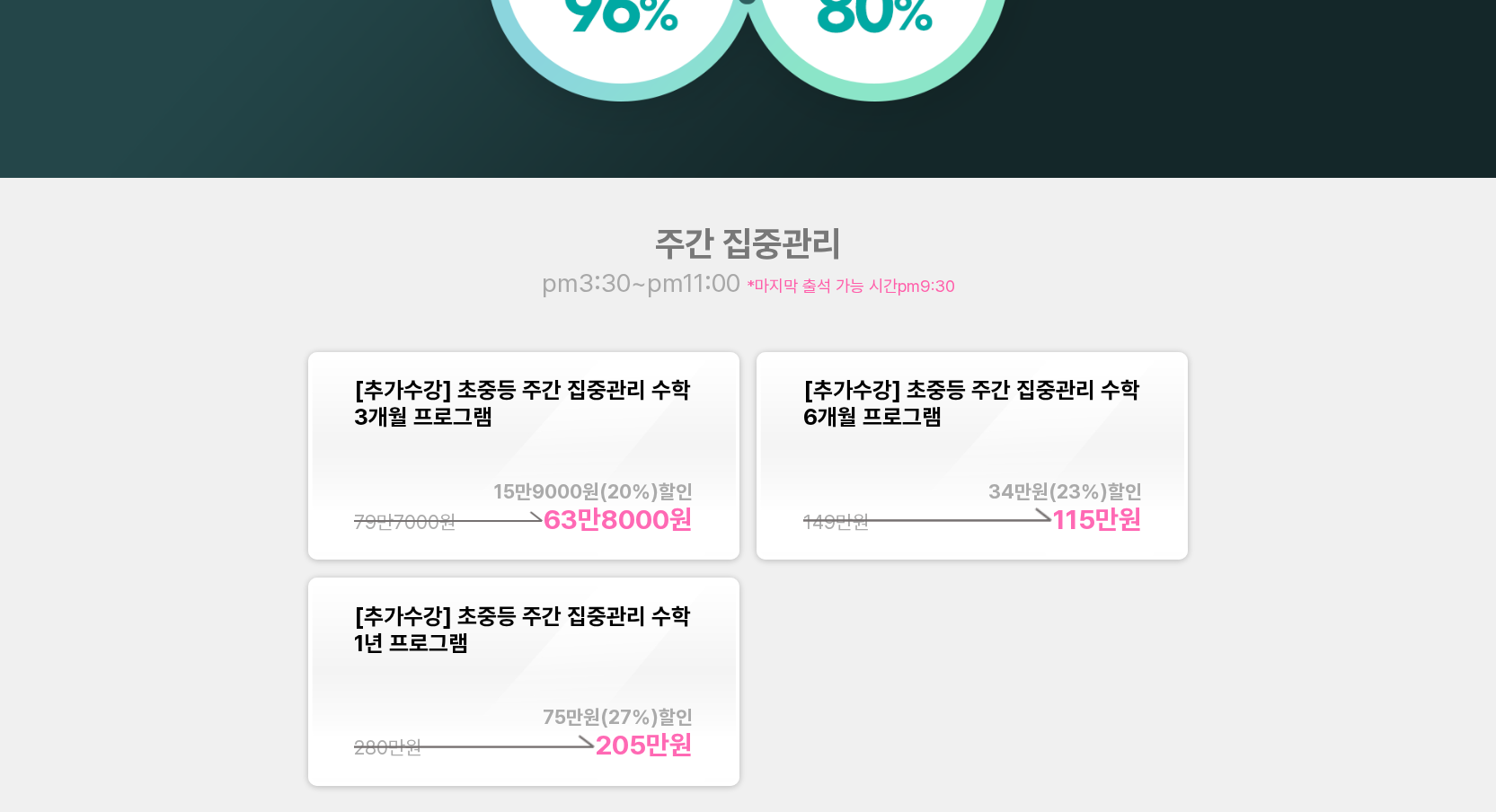 click on "[추가수강] 초중등 주간 집중관리 수학 3개월 프로그램" at bounding box center [522, 403] 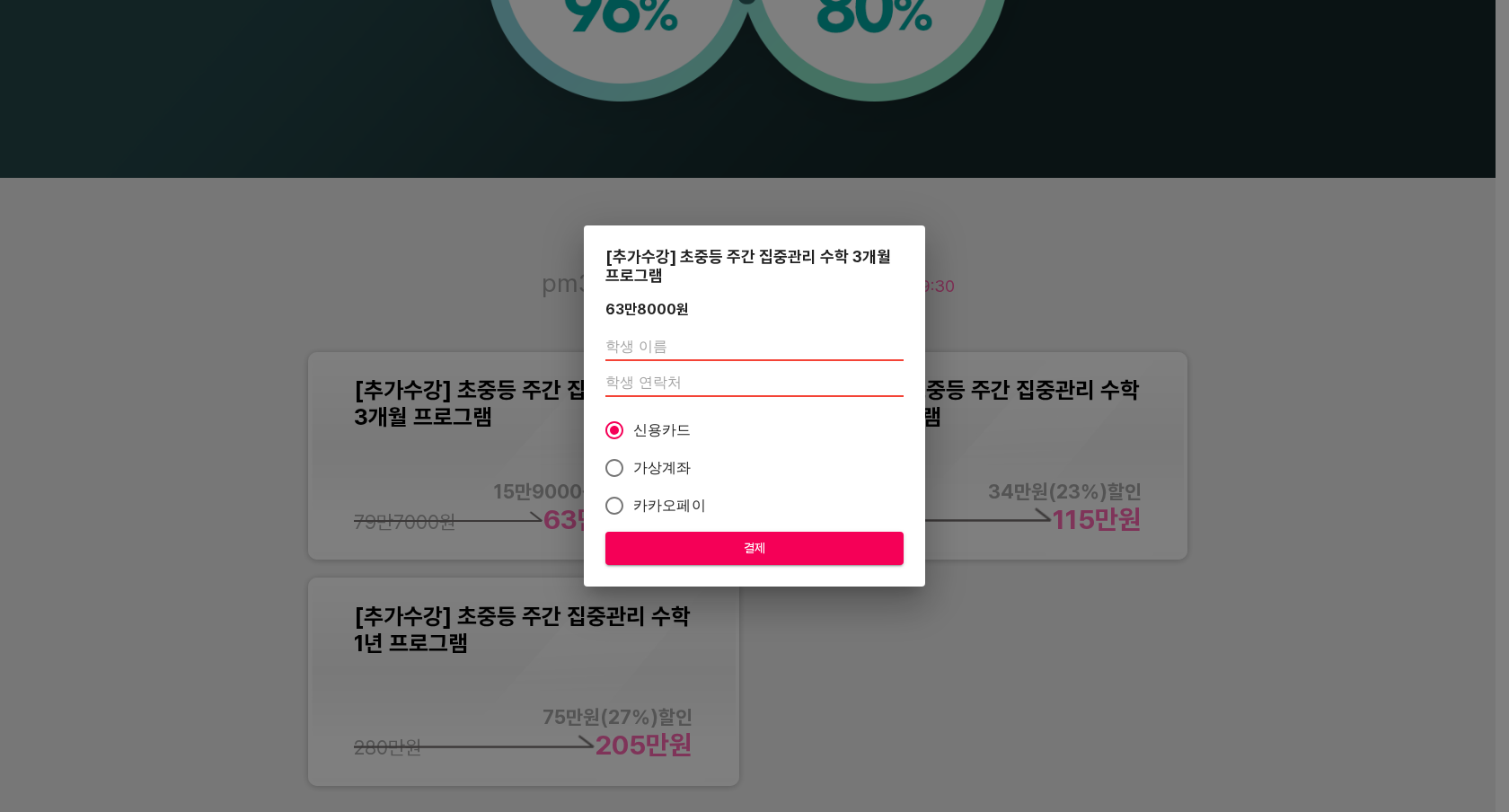 click on "[추가수강] 초중등 주간 집중관리 수학 3개월 프로그램 63만8000 원 신용카드 가상계좌 카카오페이 결제" at bounding box center (754, 406) 